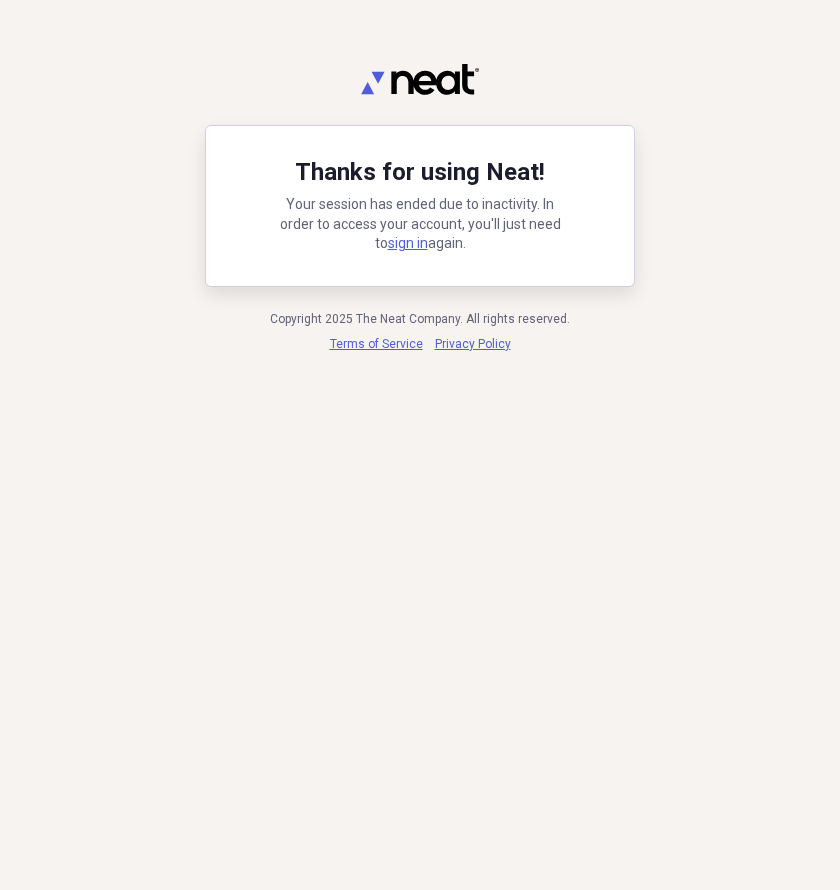 scroll, scrollTop: 0, scrollLeft: 0, axis: both 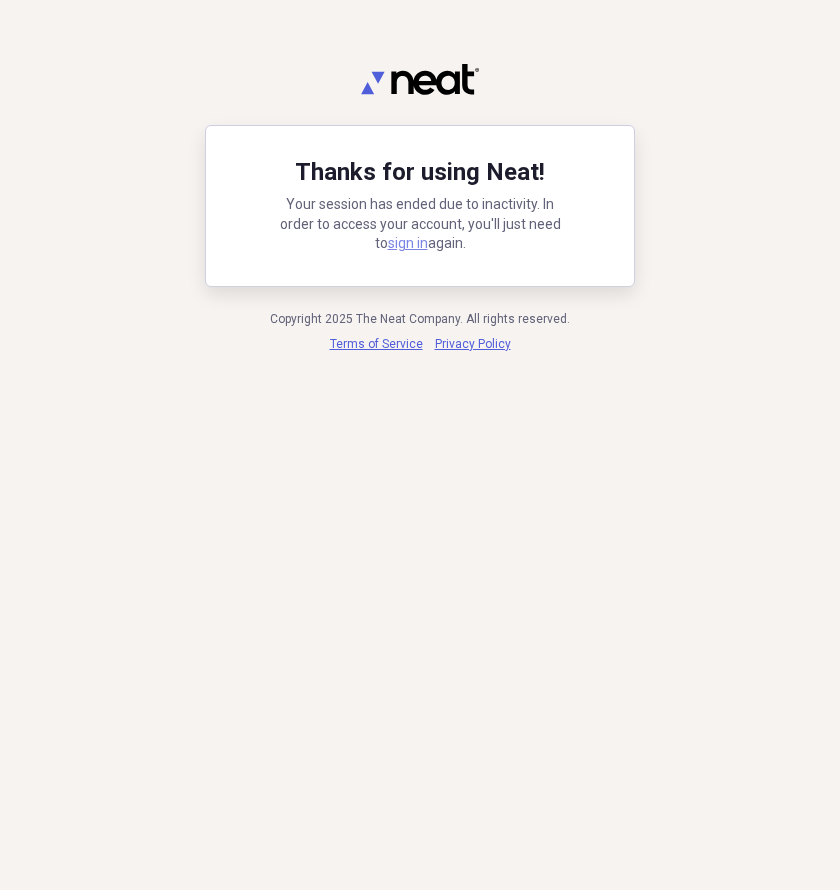 click on "sign in" at bounding box center (408, 243) 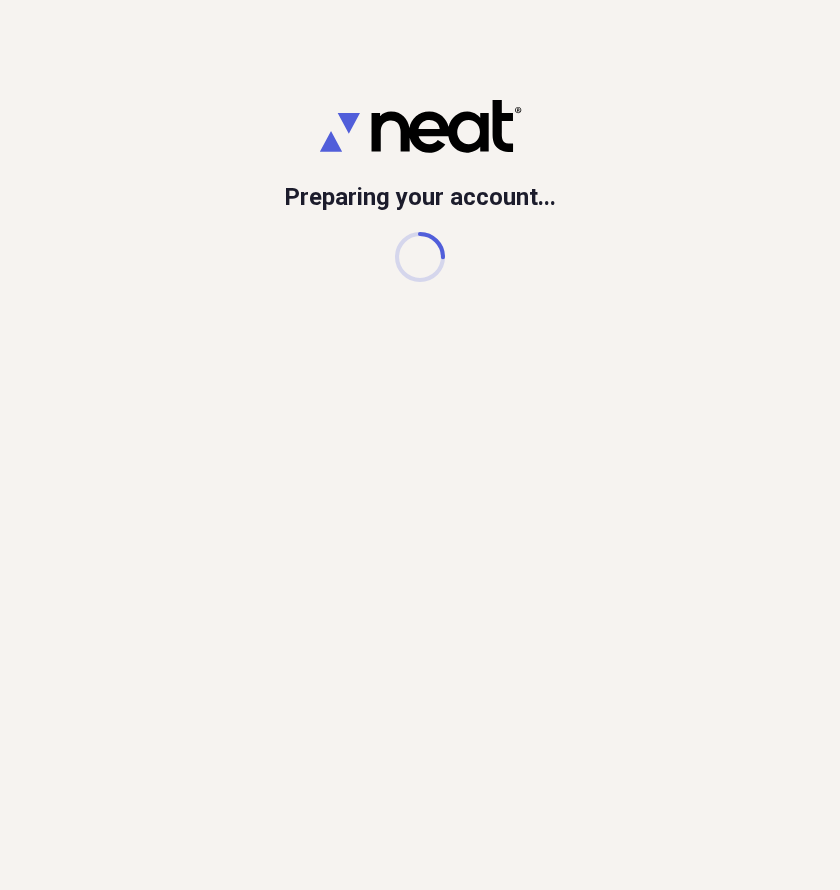 scroll, scrollTop: 0, scrollLeft: 0, axis: both 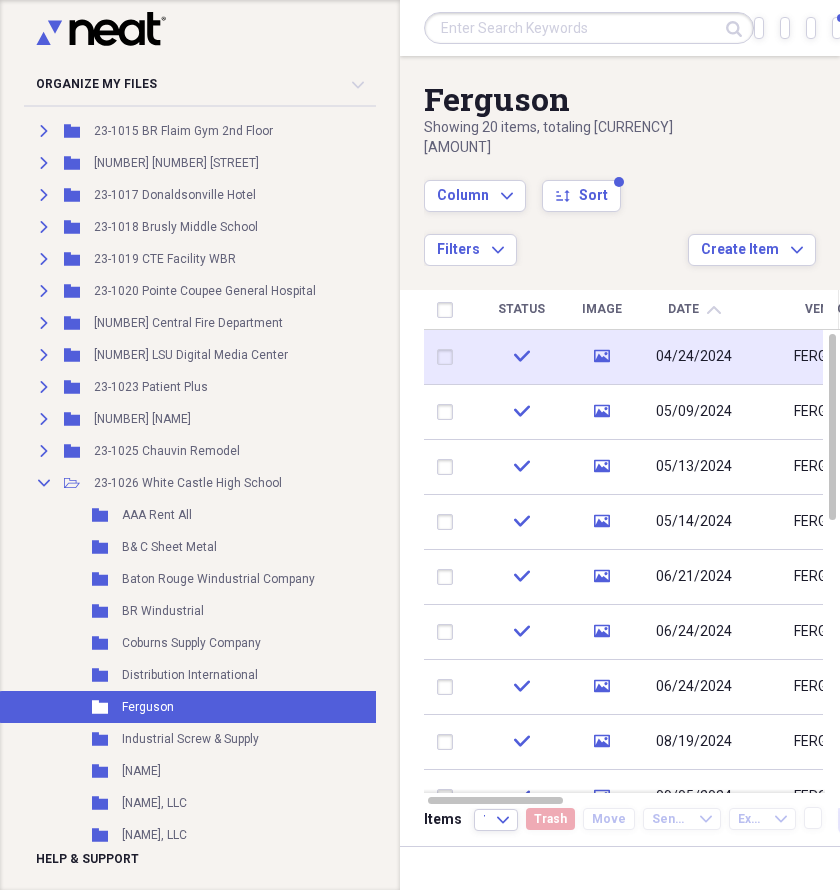 click on "check" at bounding box center [521, 357] 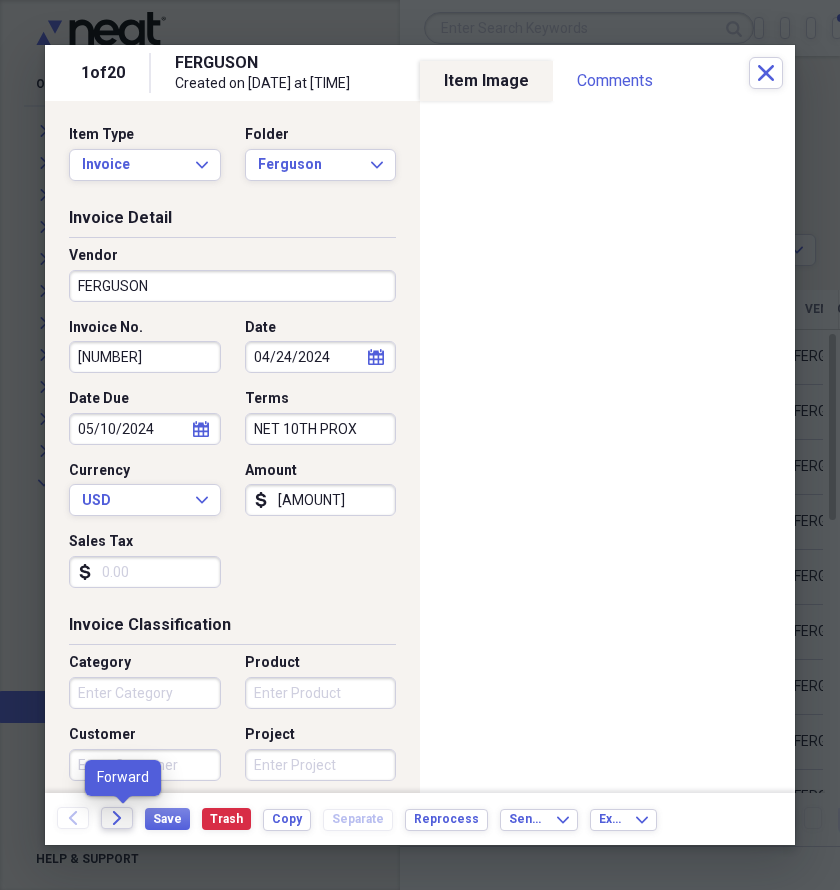 click on "Forward" at bounding box center (117, 818) 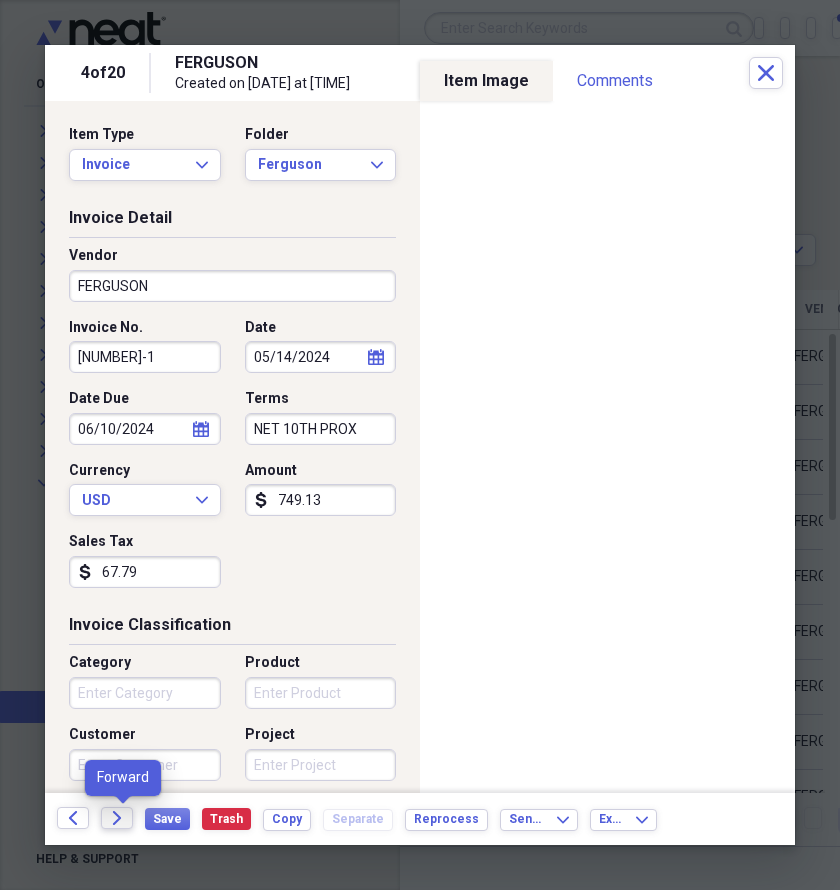 click on "Forward" at bounding box center [117, 818] 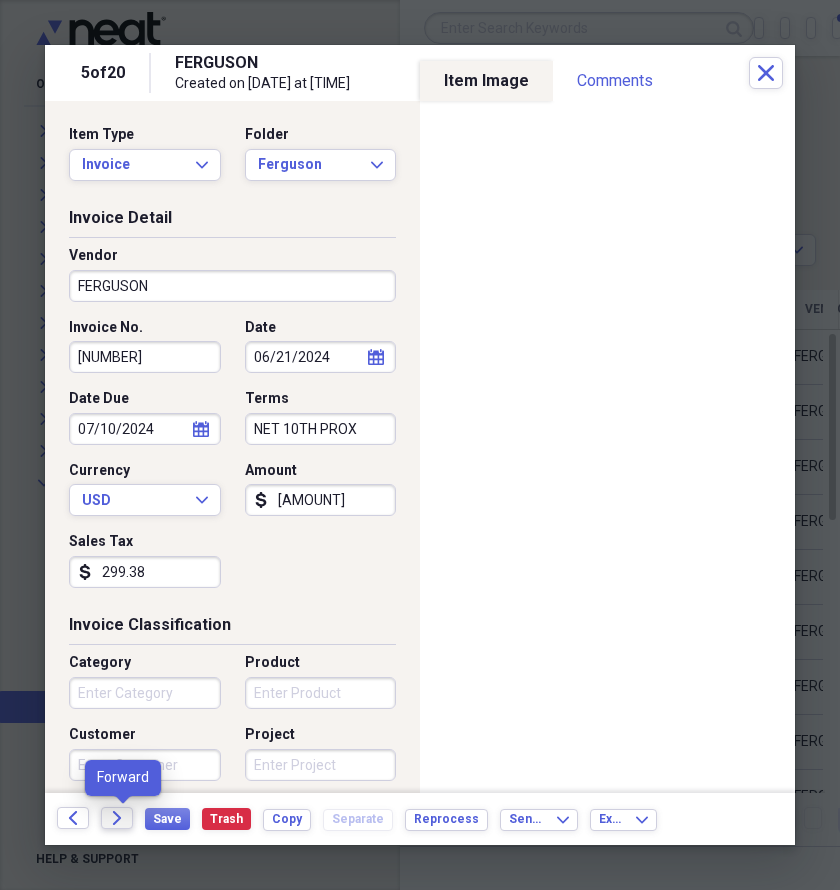 click on "Forward" at bounding box center (117, 818) 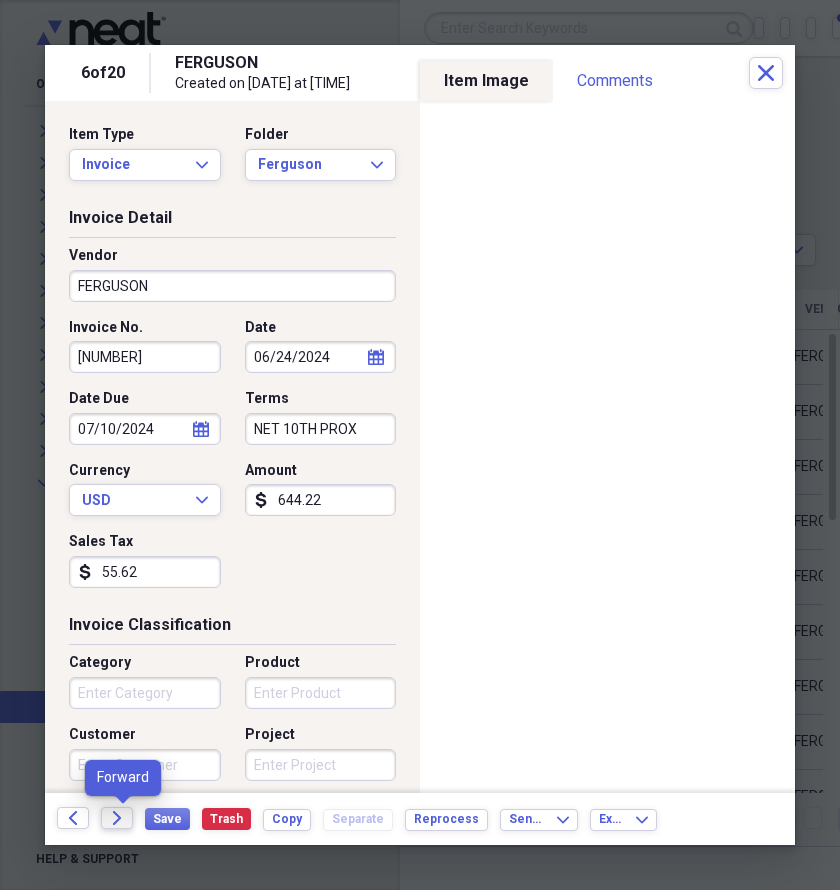 click on "Forward" at bounding box center (117, 818) 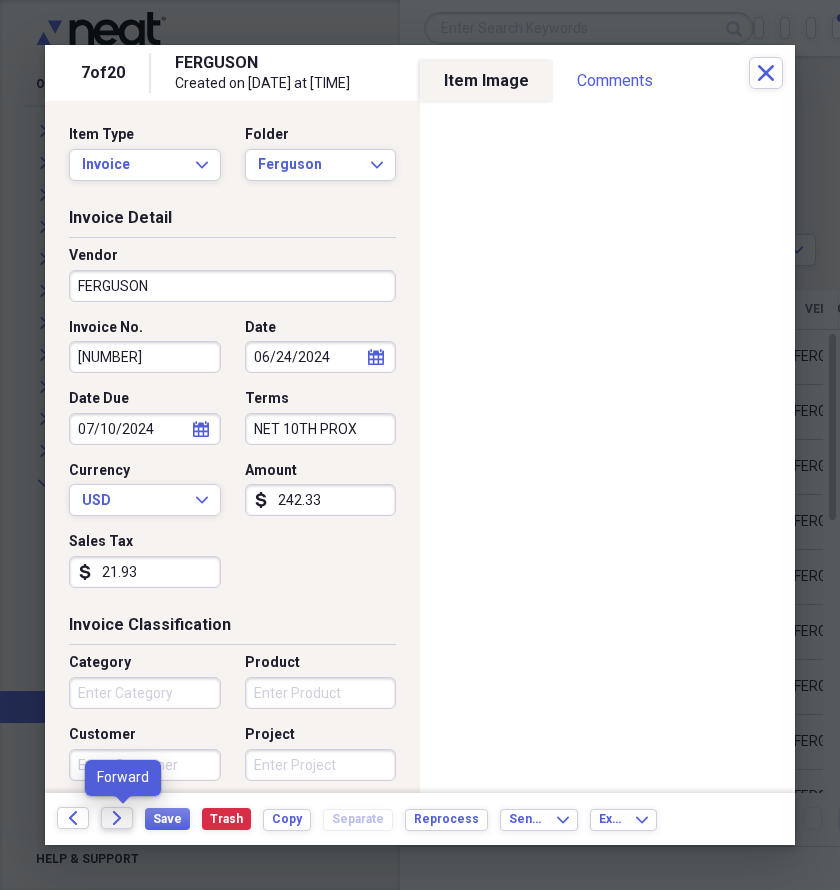 click on "Forward" 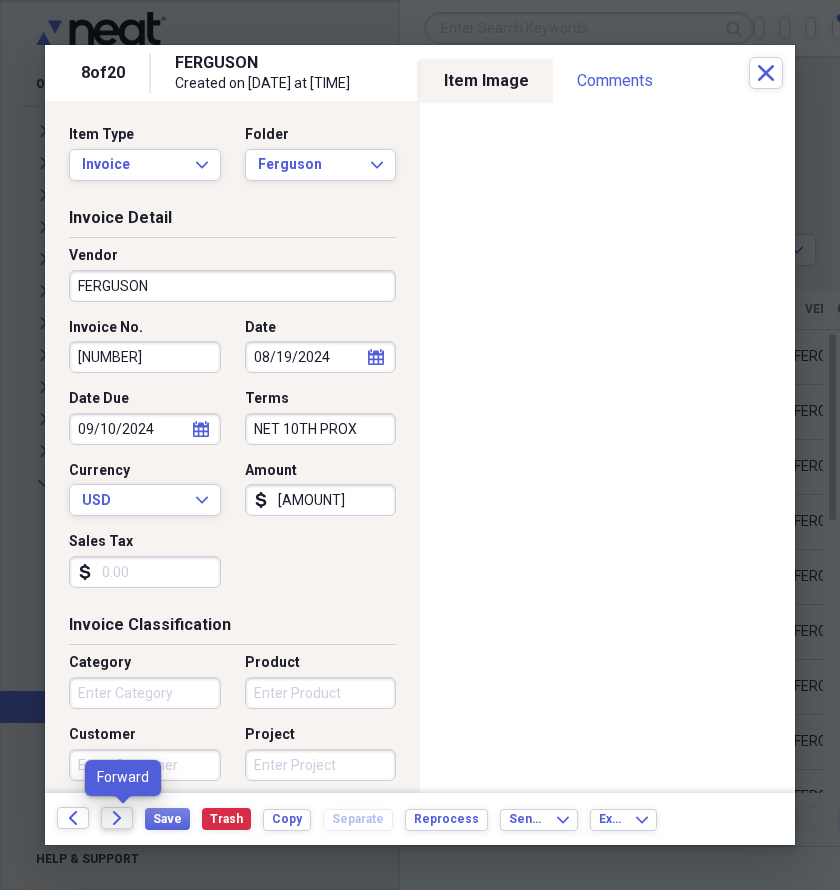 click on "Forward" at bounding box center [117, 818] 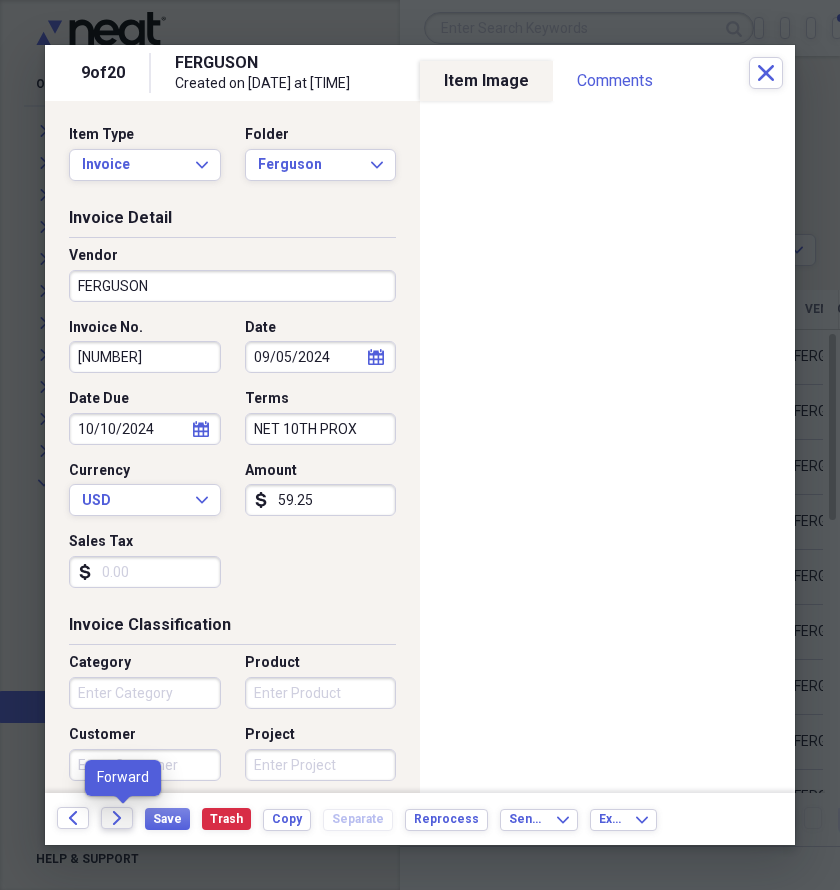 click on "Forward" at bounding box center (117, 818) 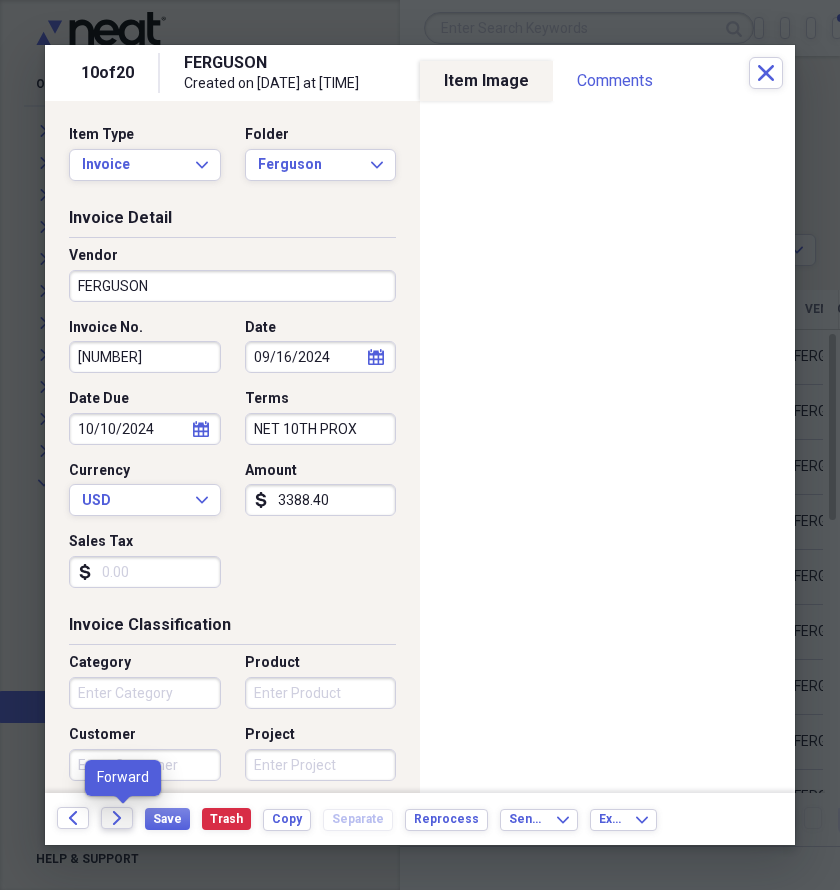 click on "Forward" at bounding box center (117, 818) 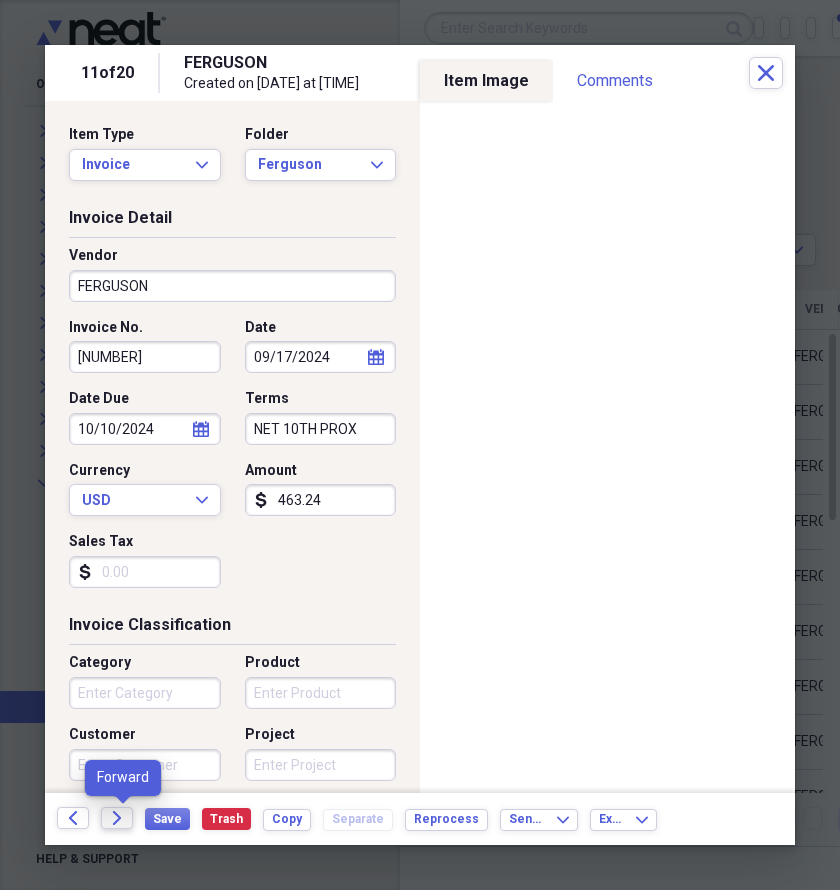 click on "Forward" at bounding box center (117, 818) 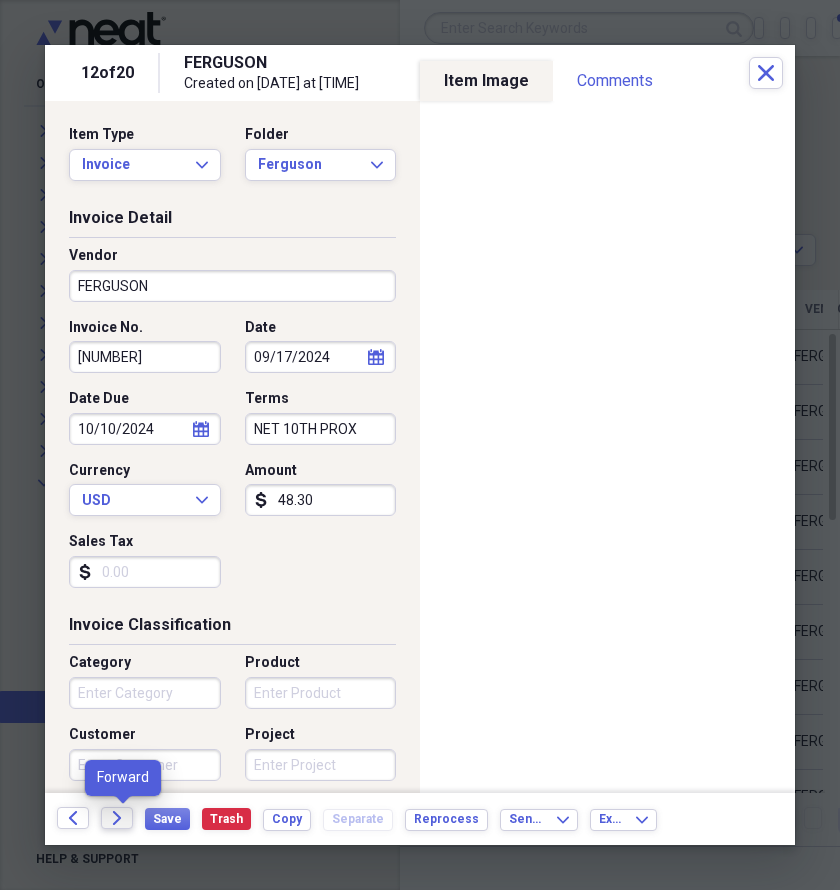 click on "Forward" at bounding box center [117, 818] 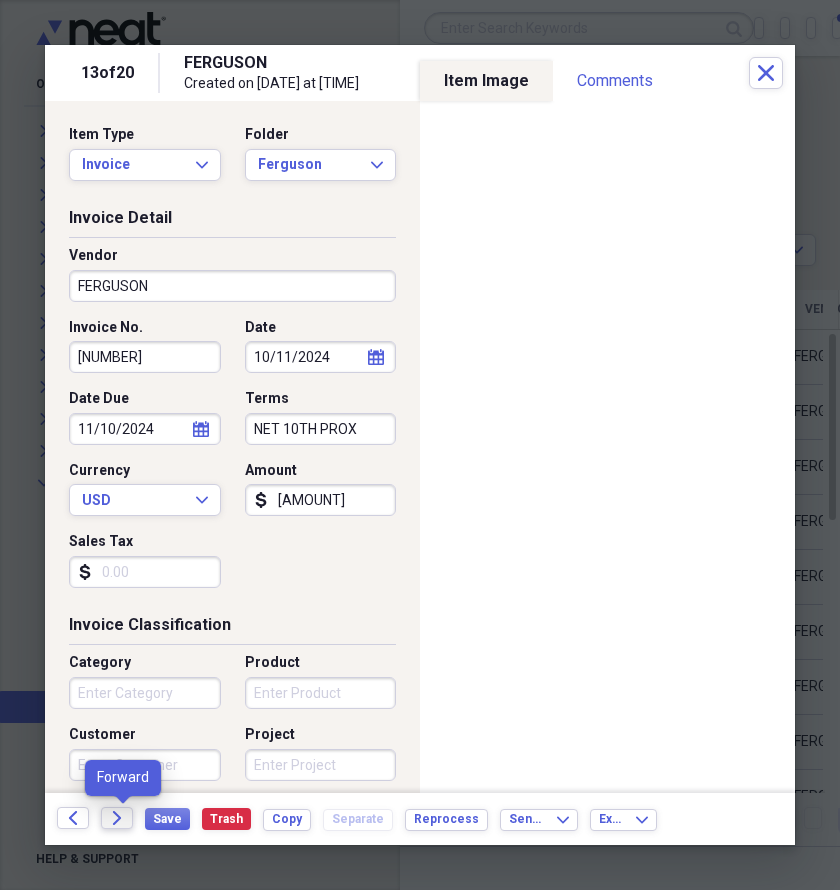 click on "Forward" 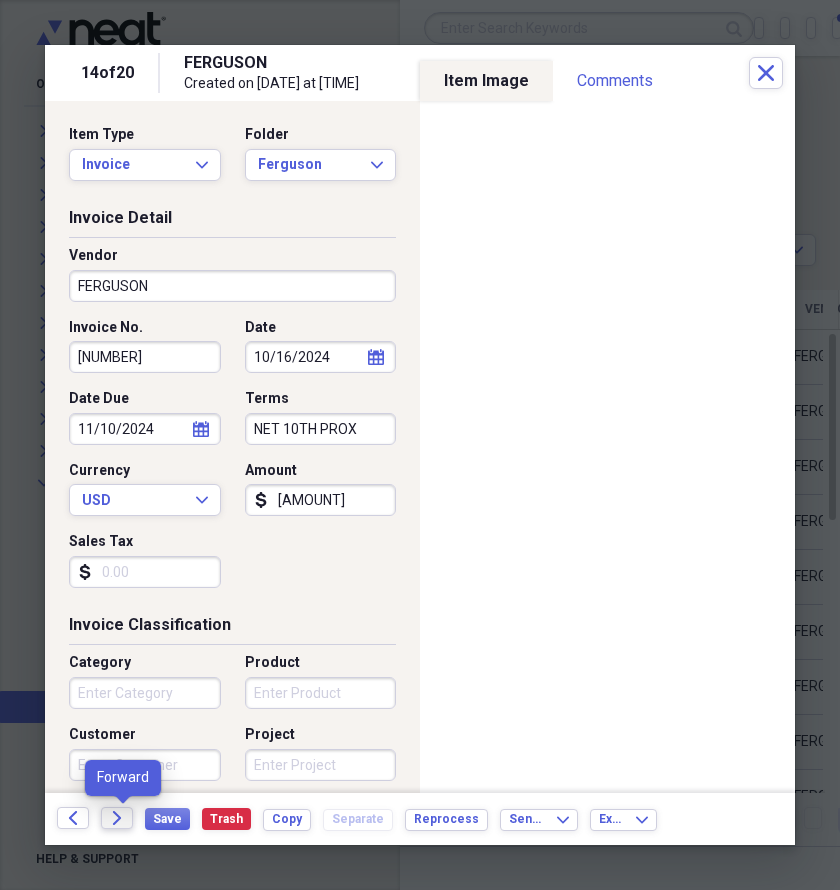 click on "Forward" 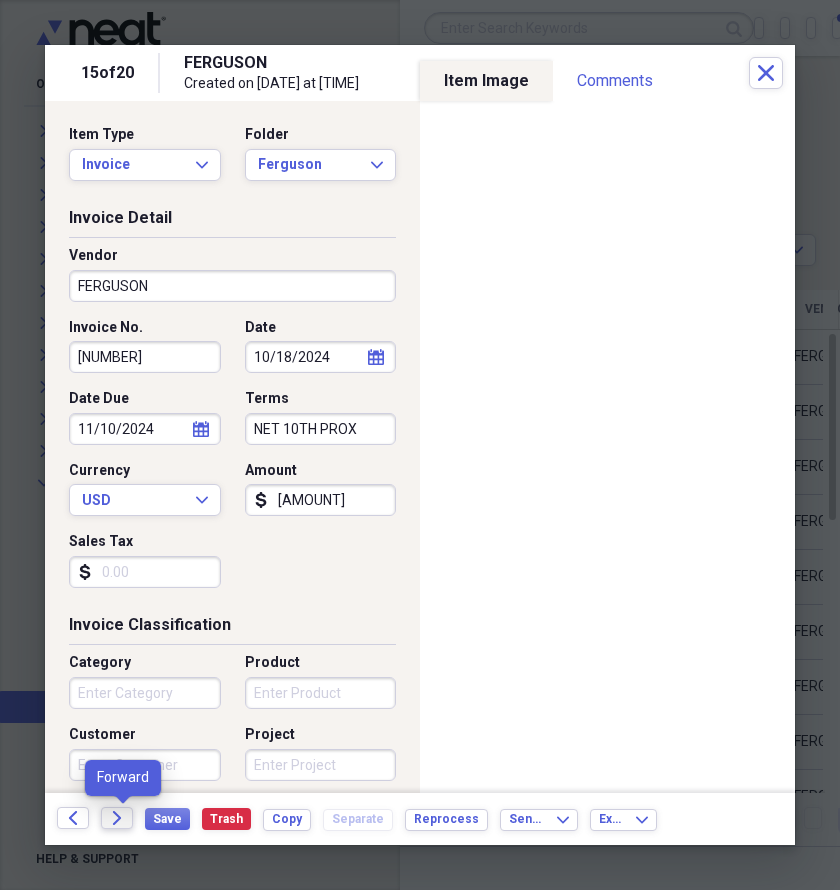 click on "Forward" 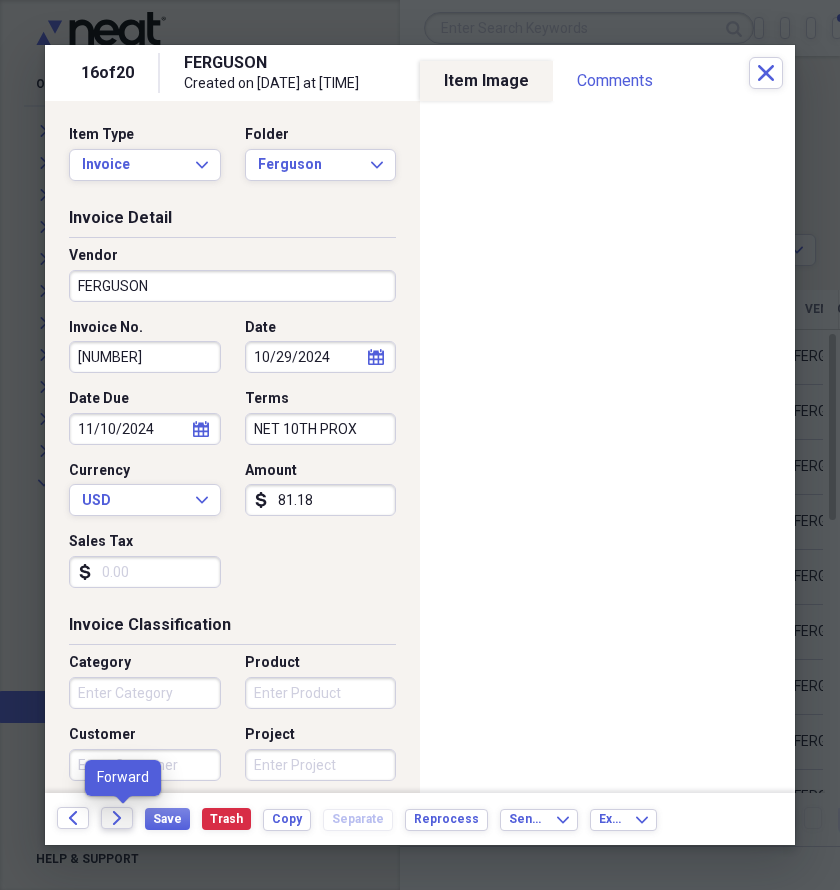 click 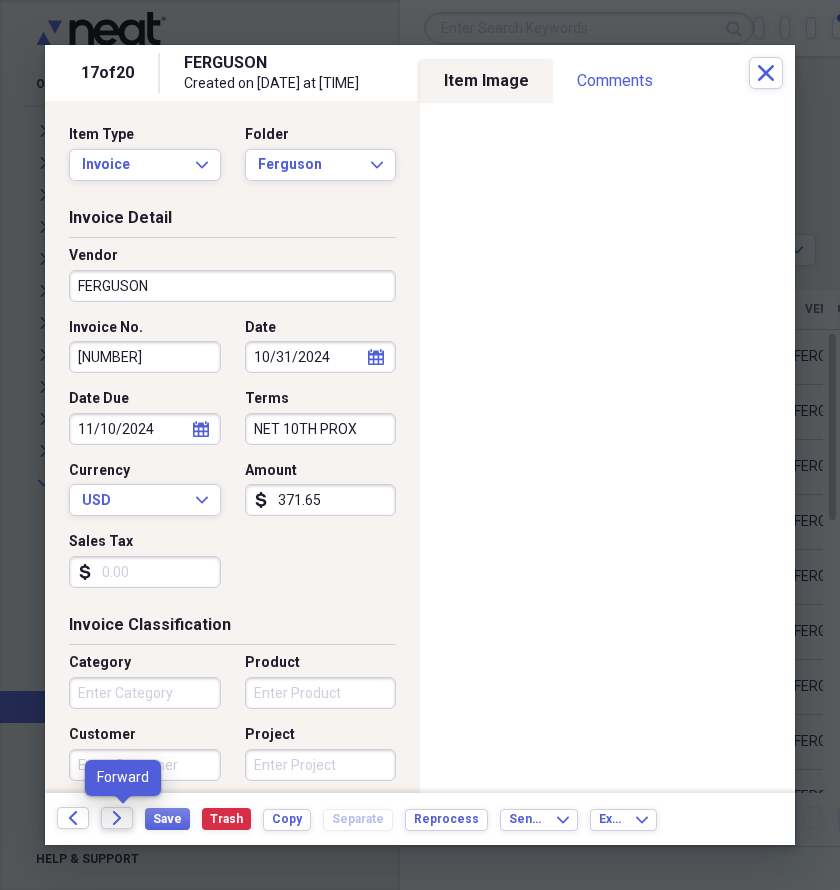 click on "Forward" 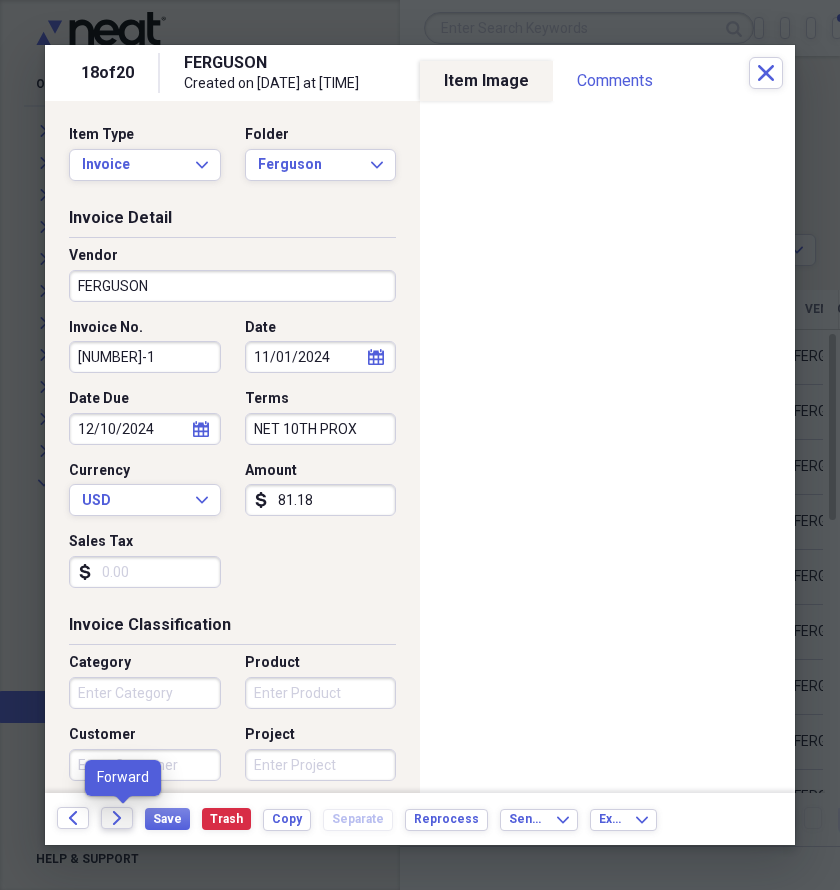 click on "Forward" at bounding box center (117, 818) 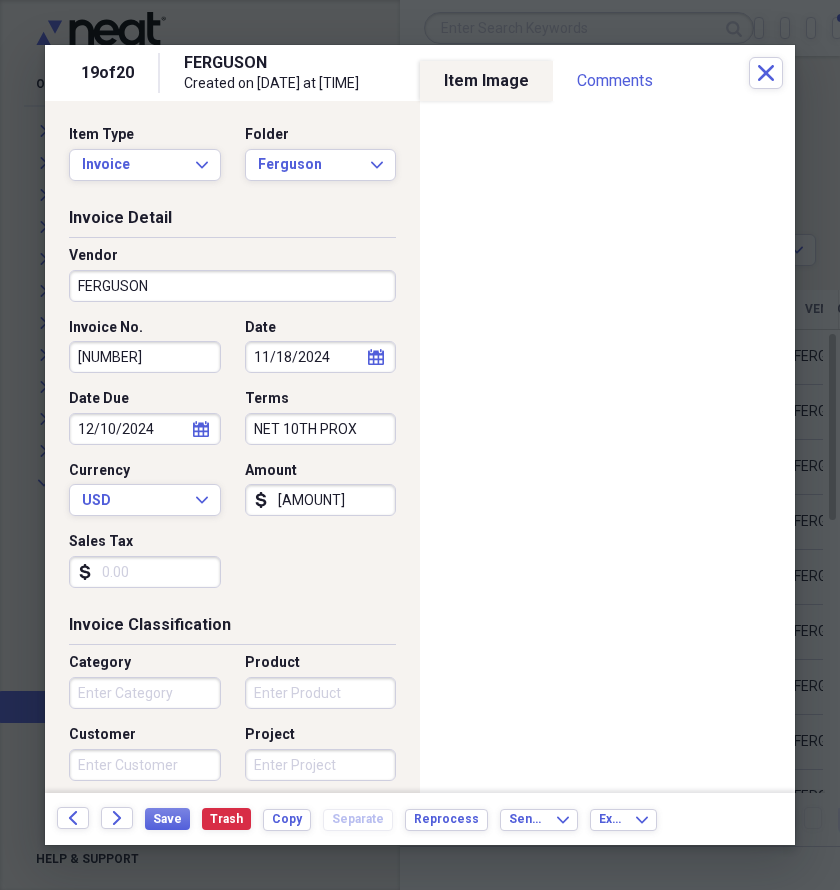 click at bounding box center [420, 445] 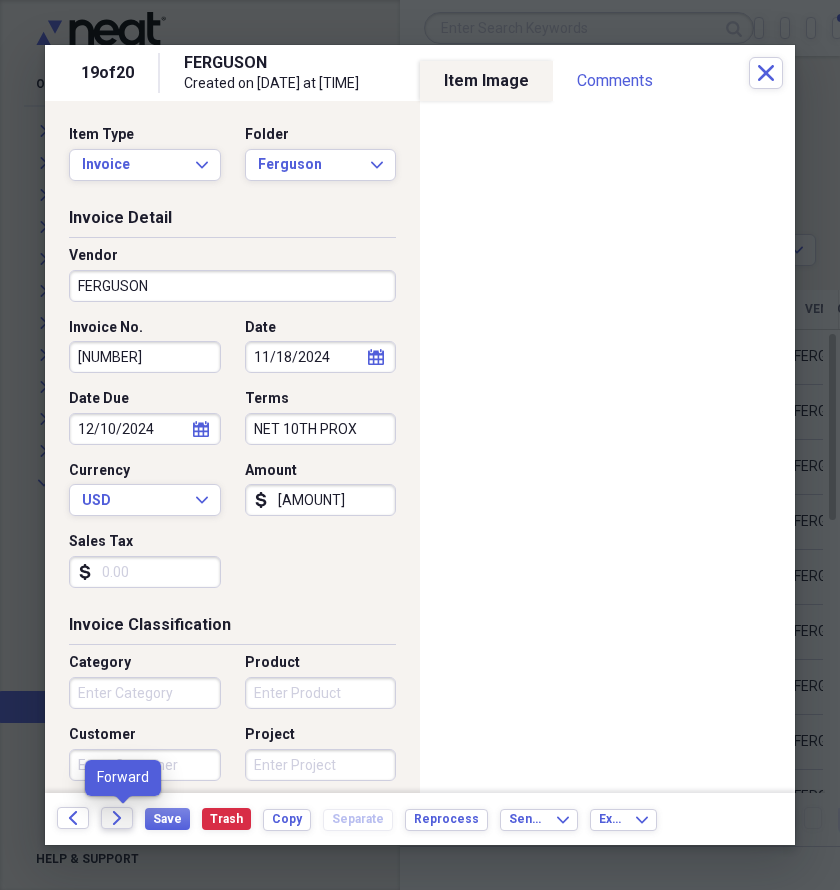 click 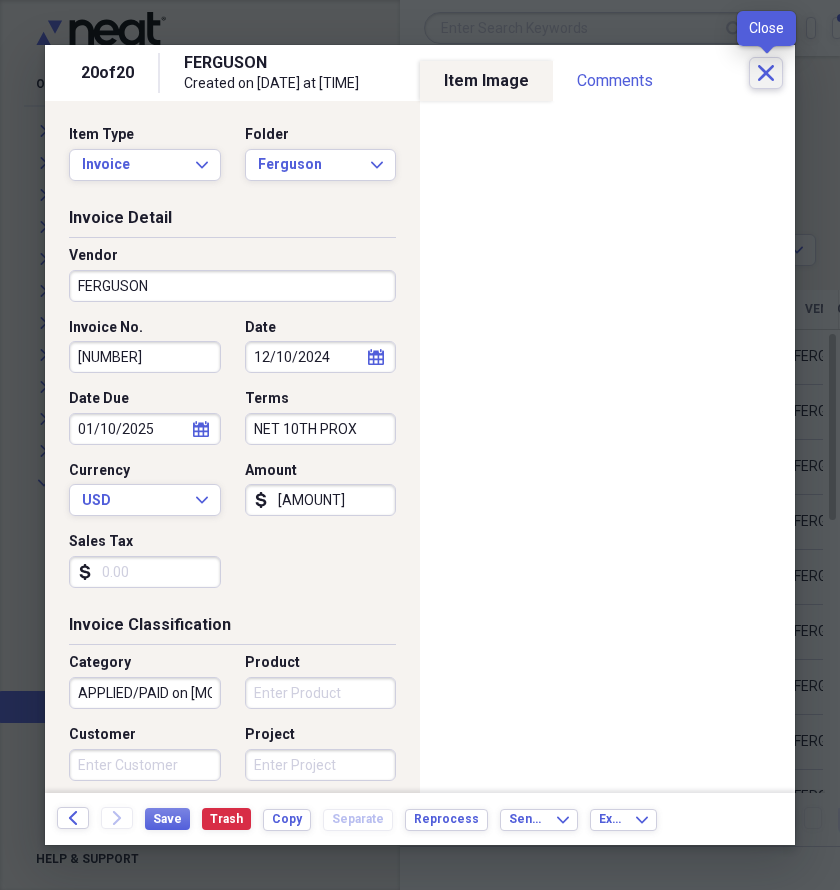 click on "Close" 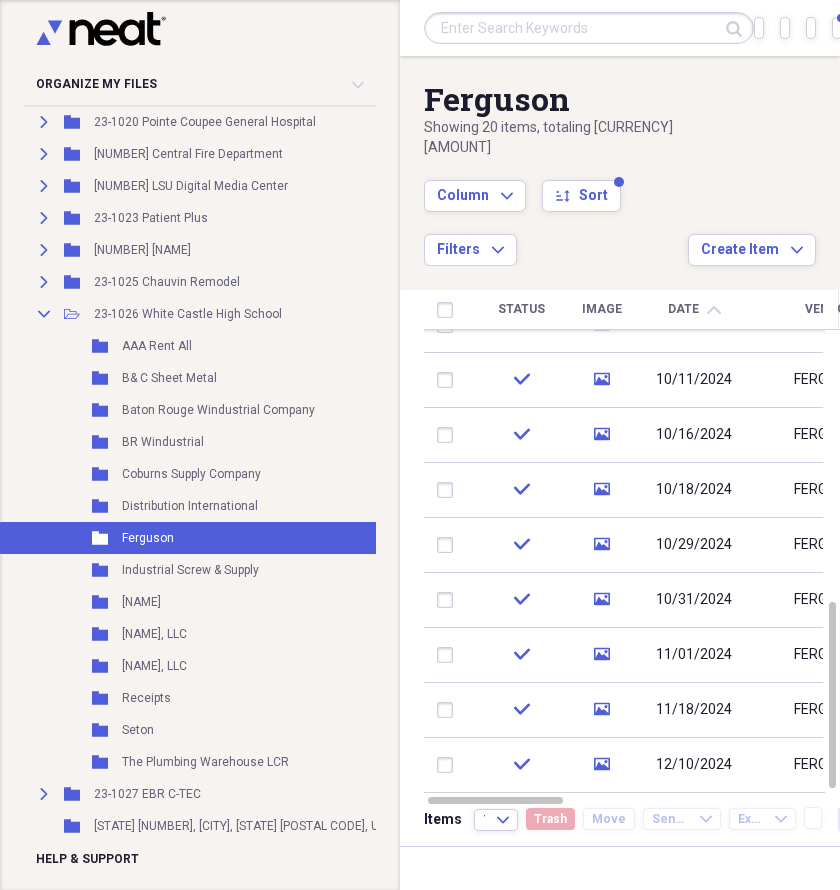 scroll, scrollTop: 1200, scrollLeft: 0, axis: vertical 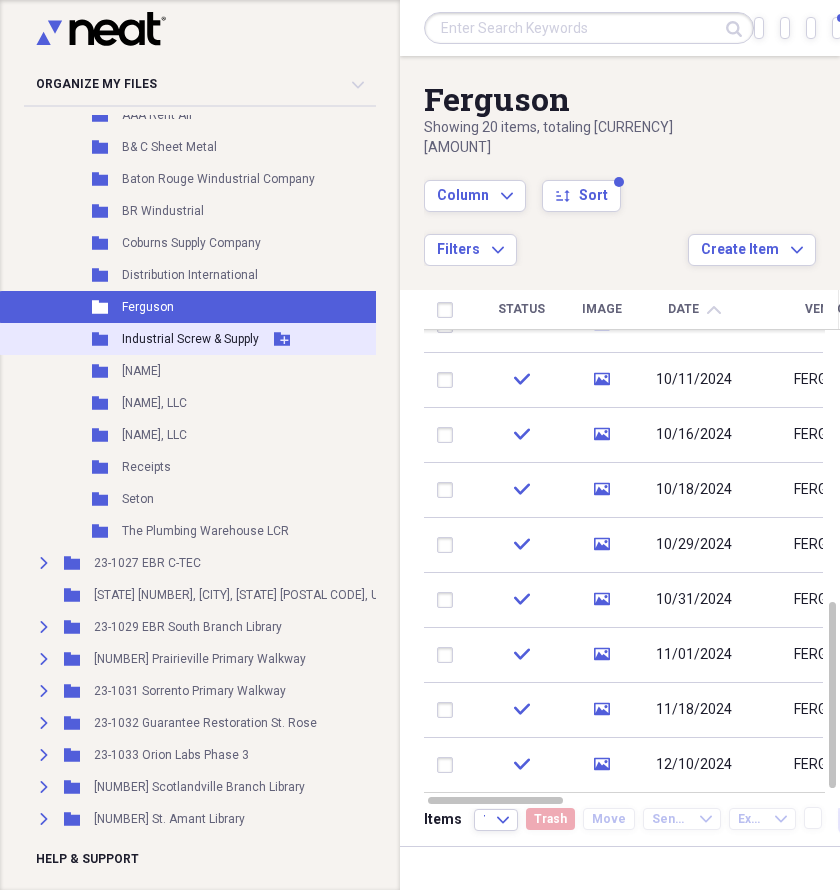 click on "Folder Industrial Screw & Supply Add Folder" at bounding box center (265, 339) 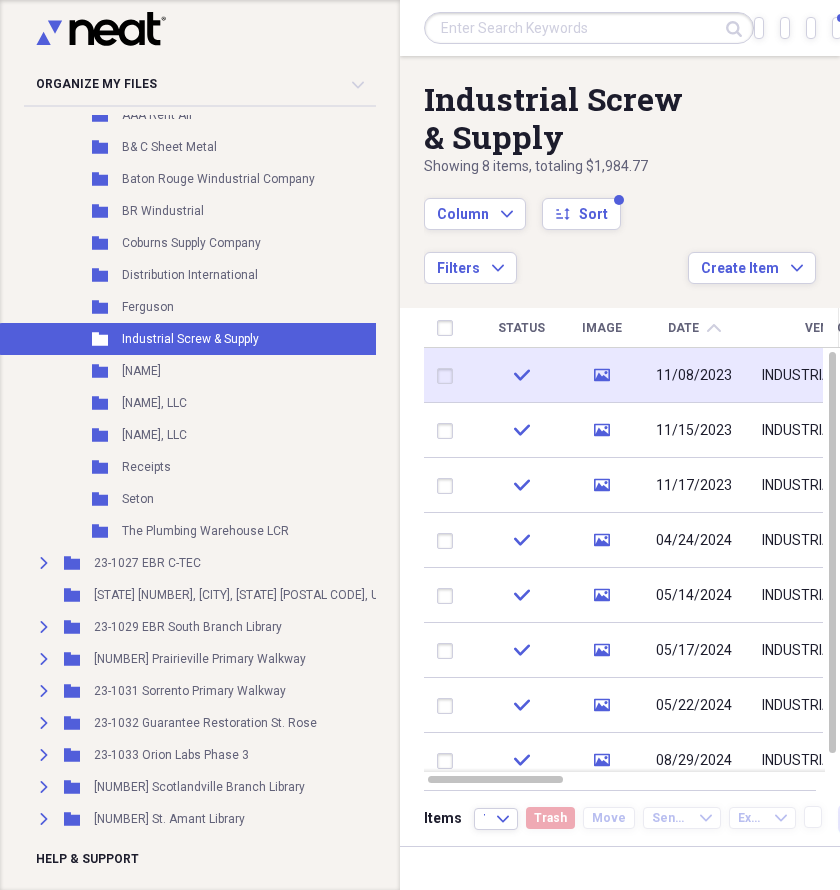 click on "media" at bounding box center (601, 375) 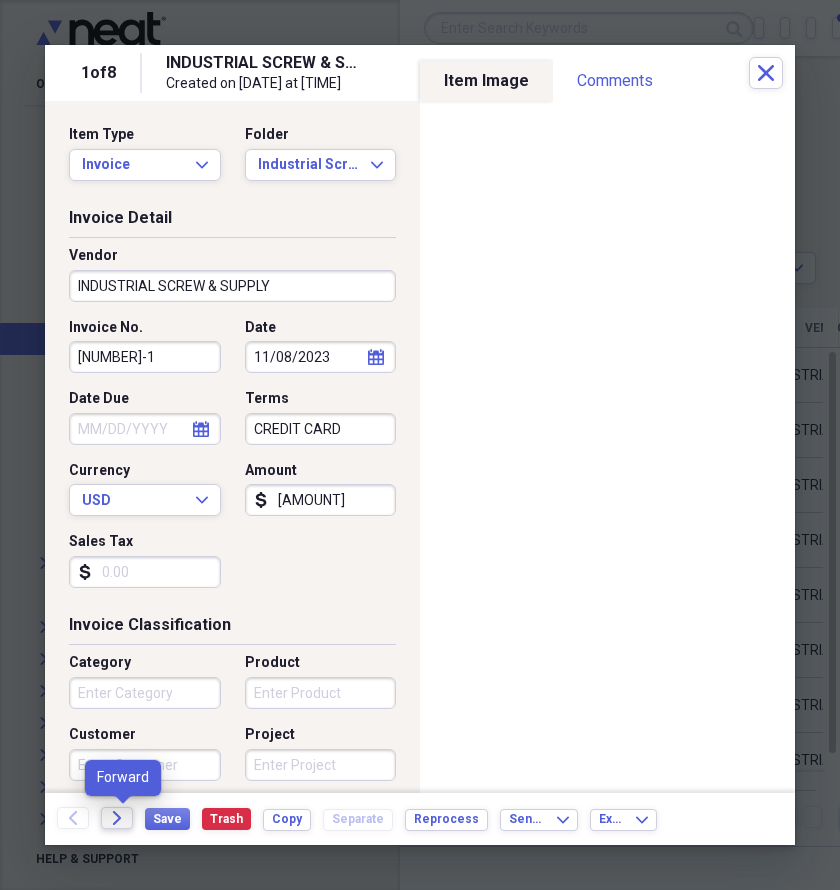 click on "Forward" 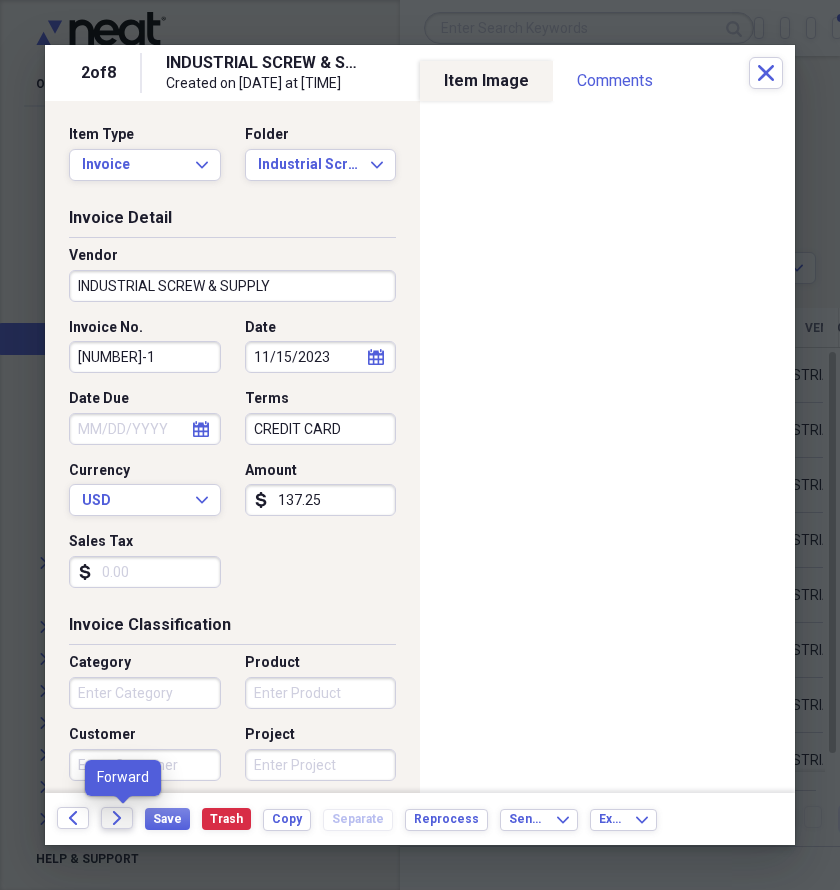 click on "Forward" 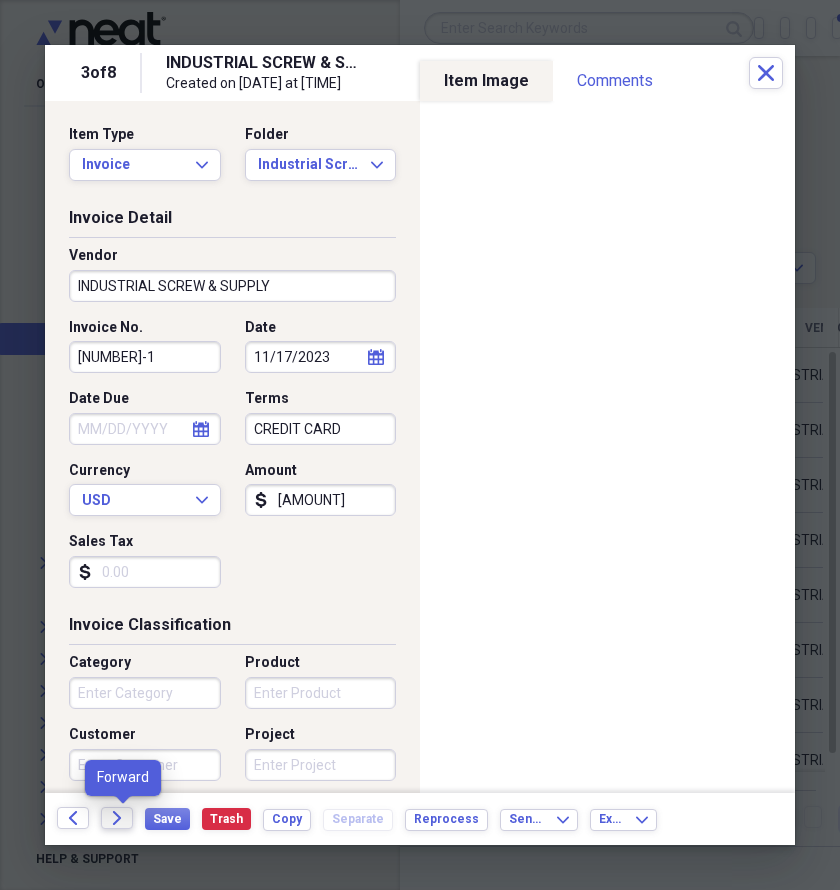click on "Forward" at bounding box center [117, 818] 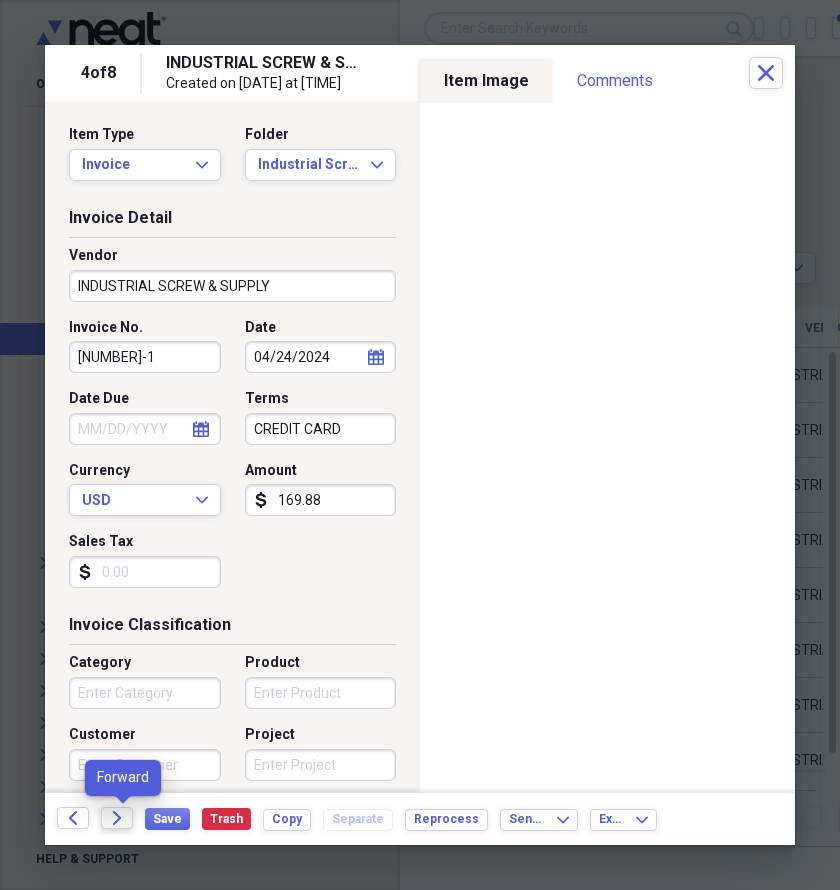 click on "Forward" 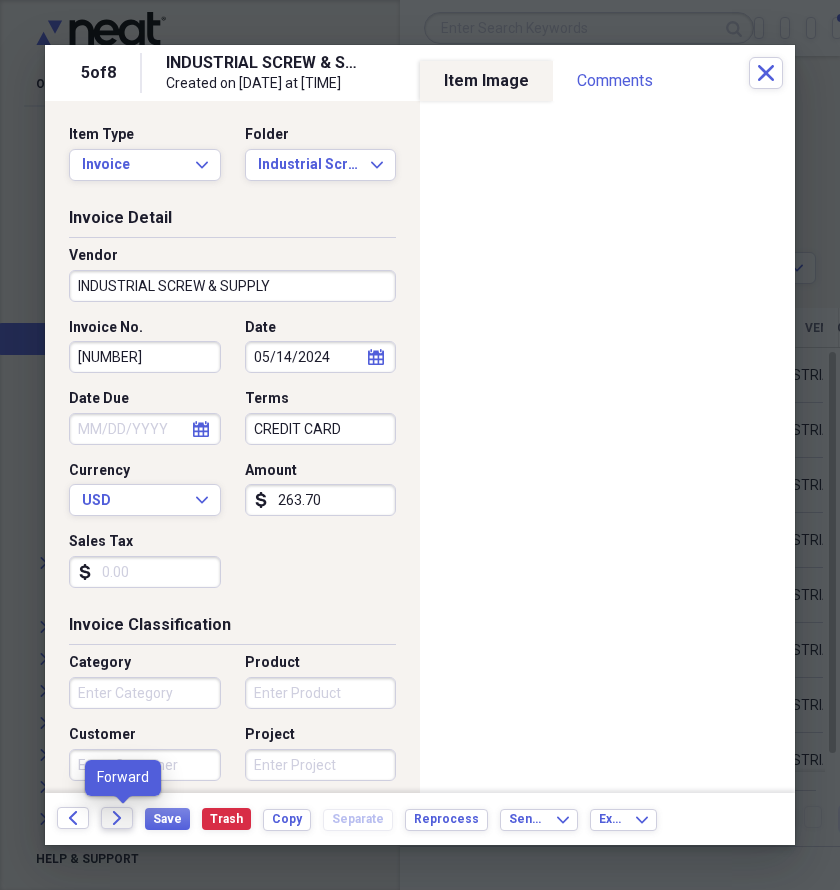 click on "Forward" 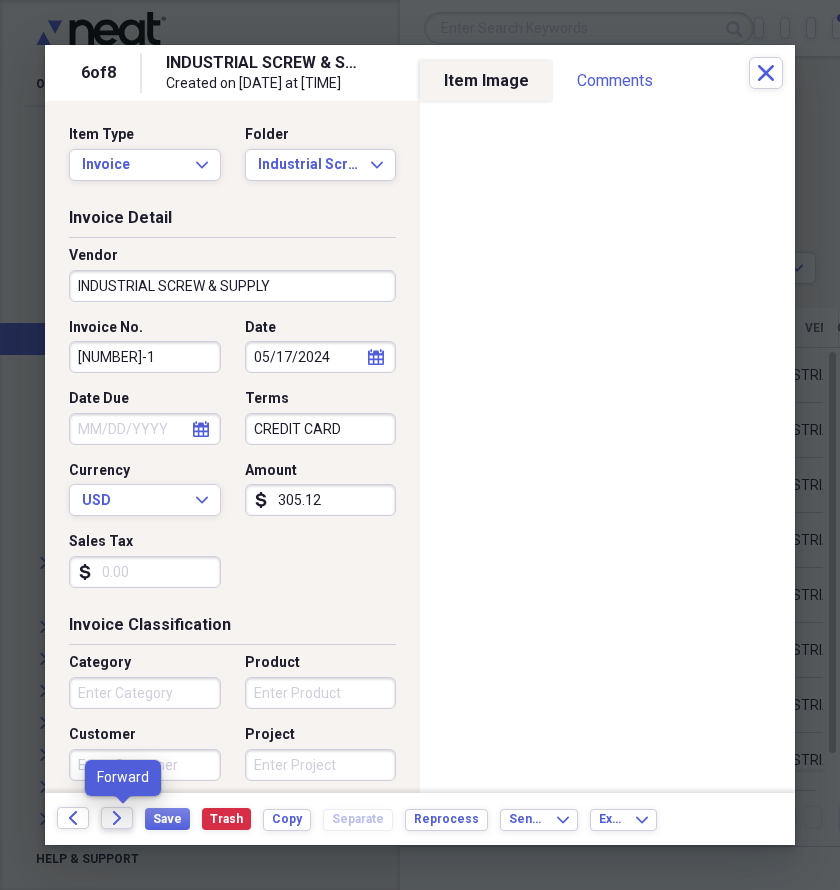 click on "Forward" 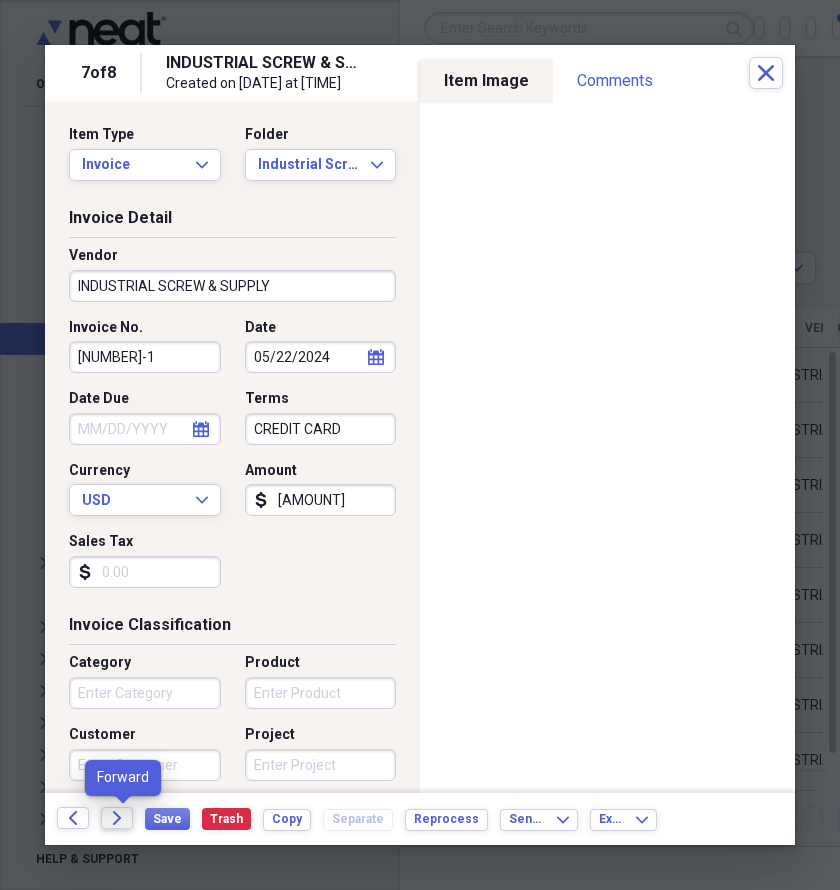 click 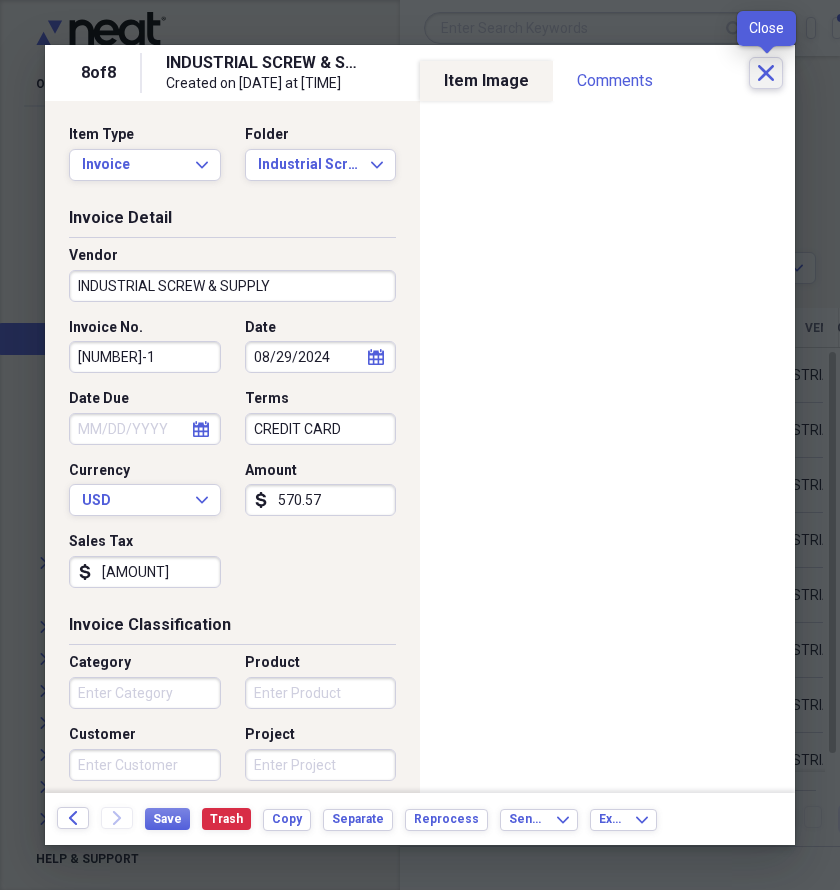 click on "Close" at bounding box center (766, 73) 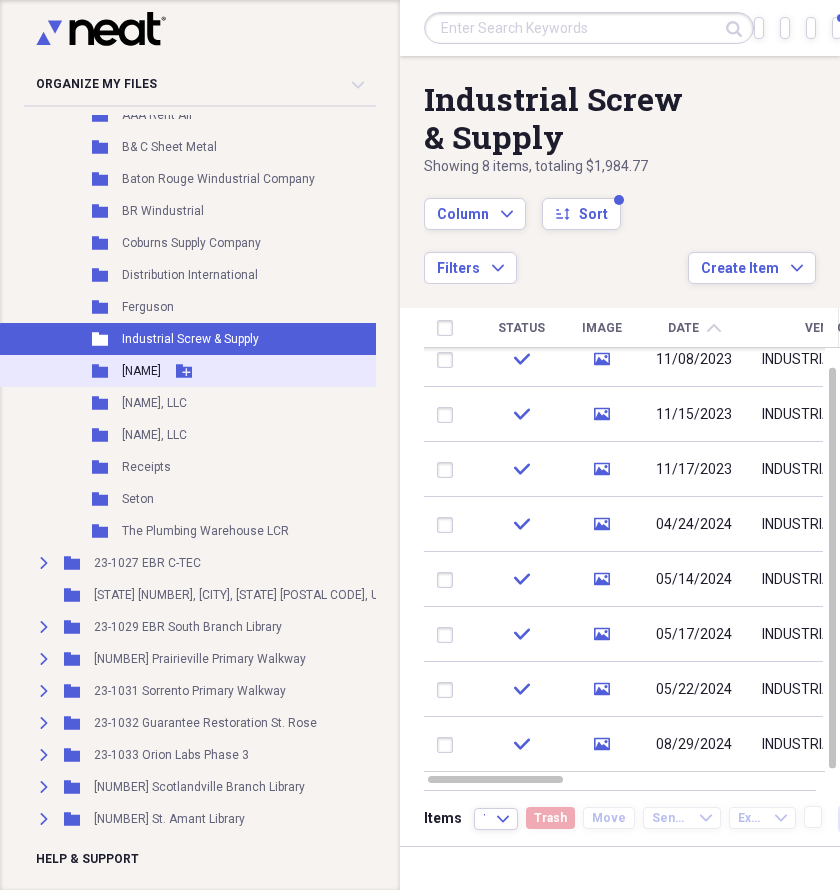 click on "[NAME]" at bounding box center [141, 371] 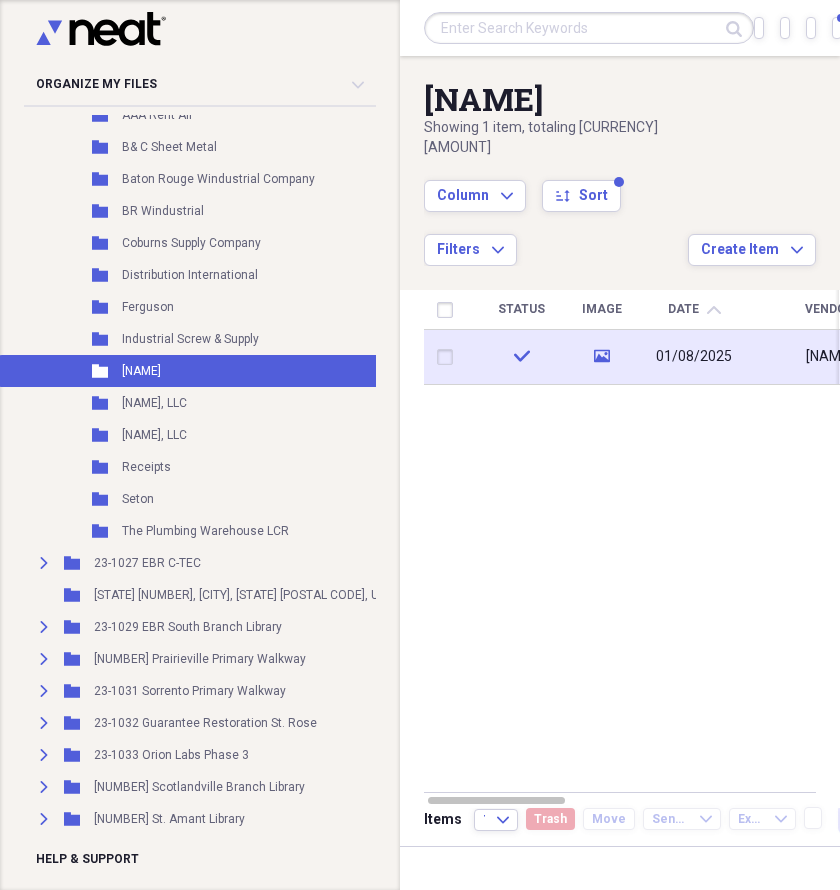 click on "01/08/2025" at bounding box center [694, 357] 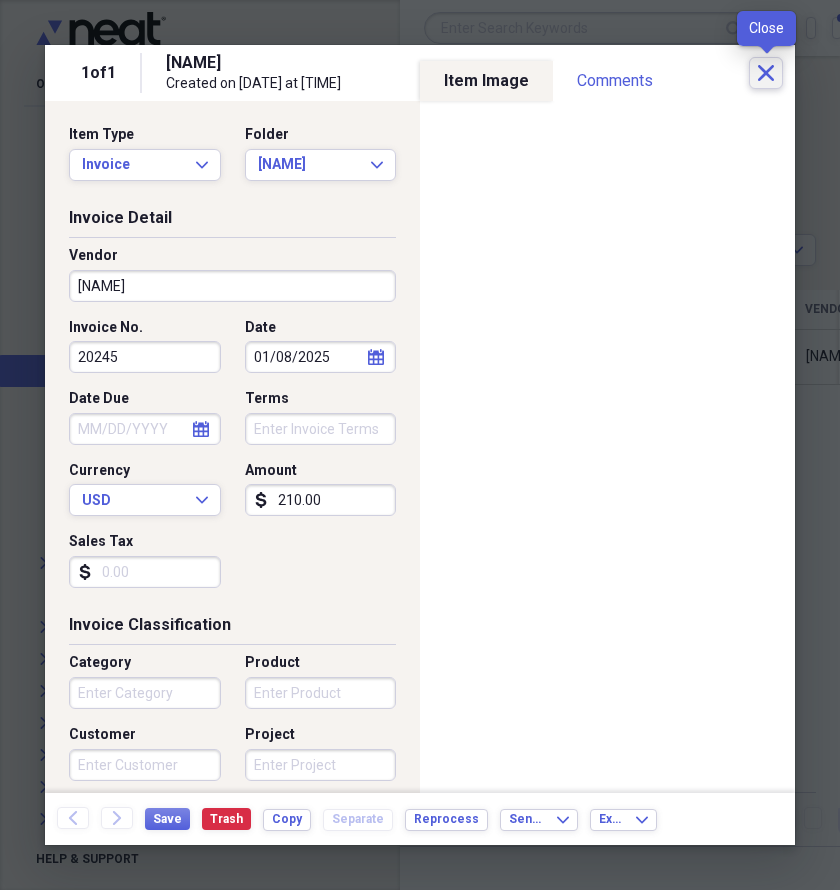 click 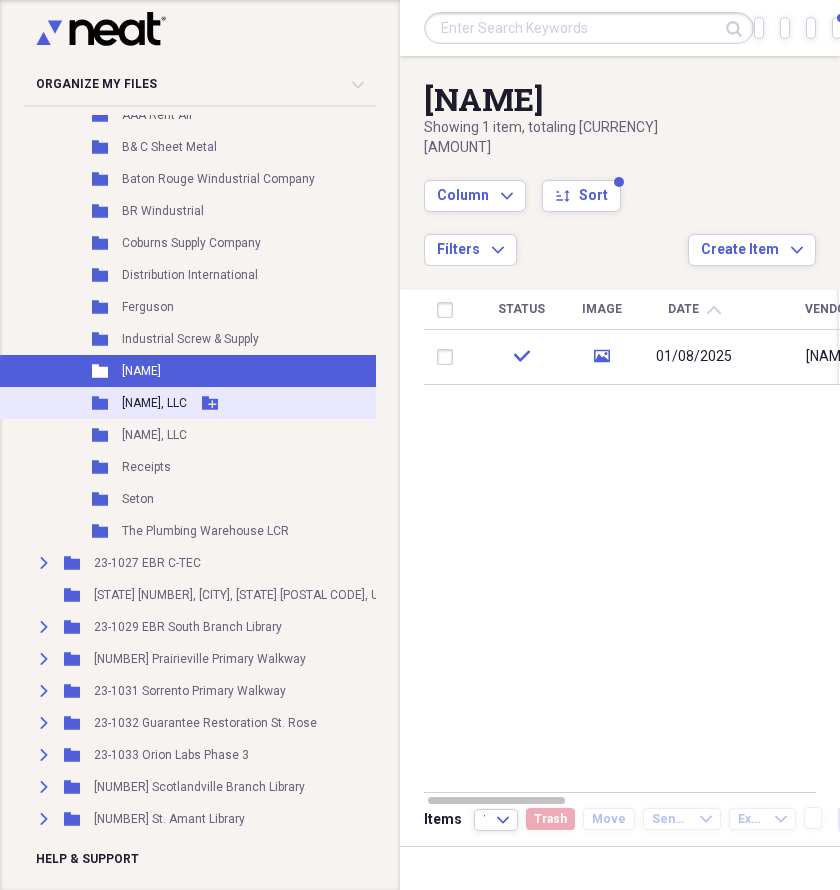 click on "[NAME], LLC" at bounding box center [154, 403] 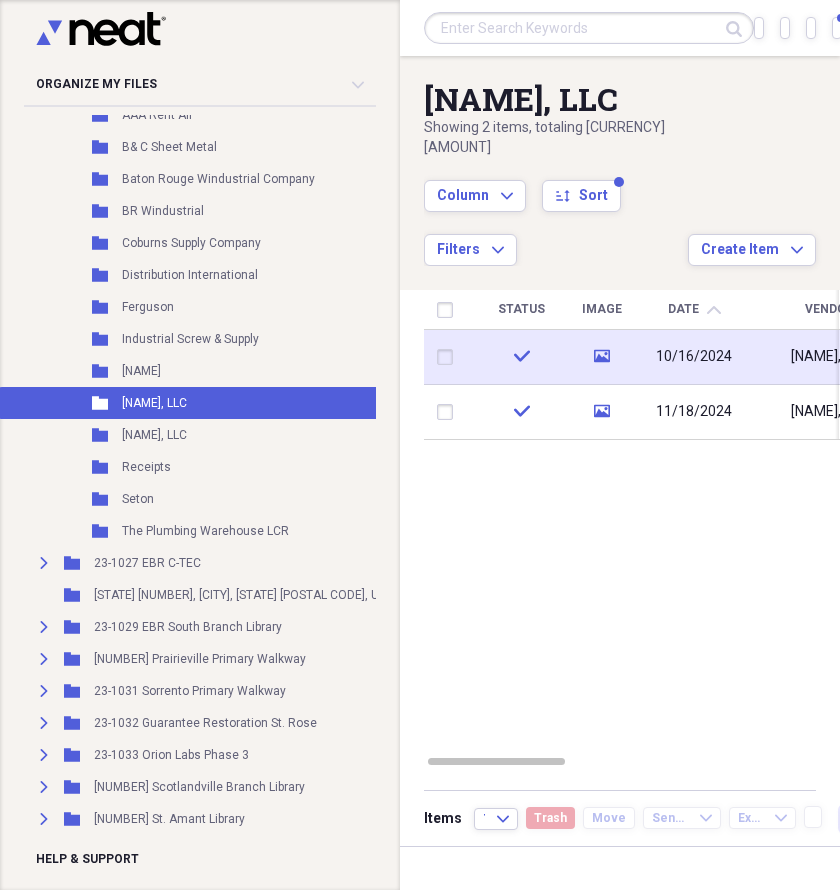 click on "10/16/2024" at bounding box center (694, 357) 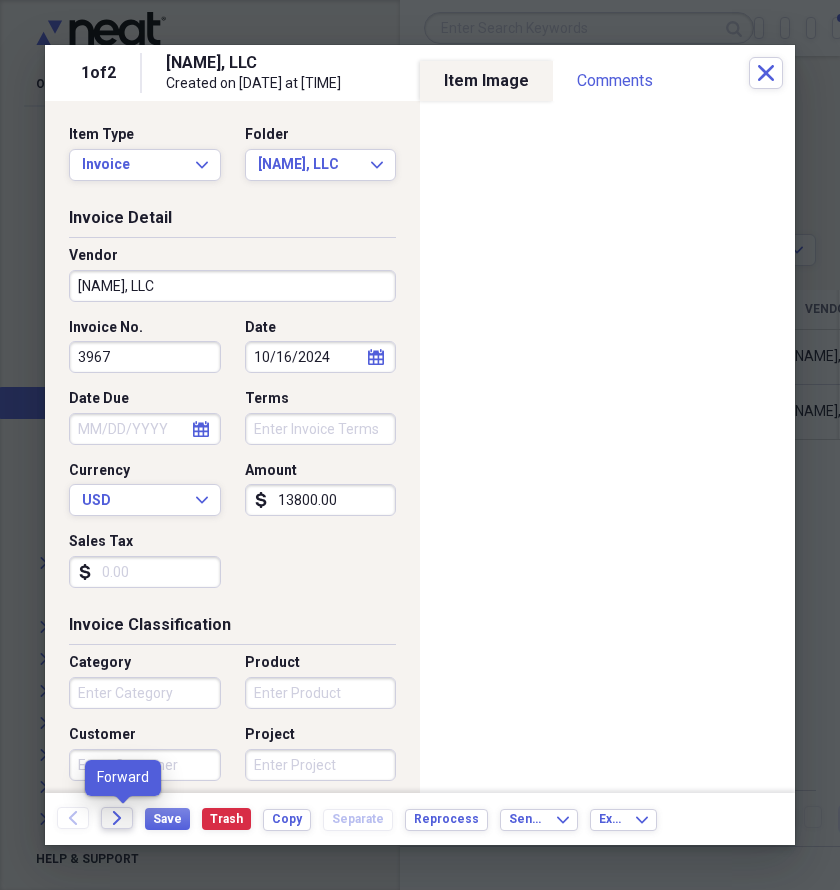 click on "Forward" at bounding box center [117, 818] 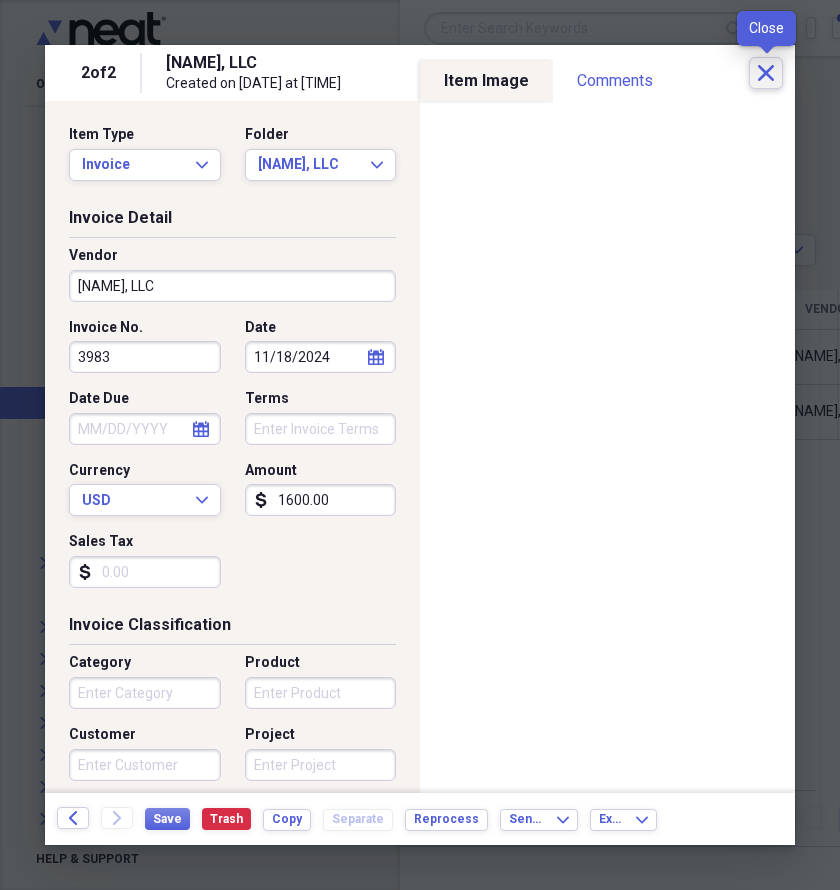 click on "Close" at bounding box center [766, 73] 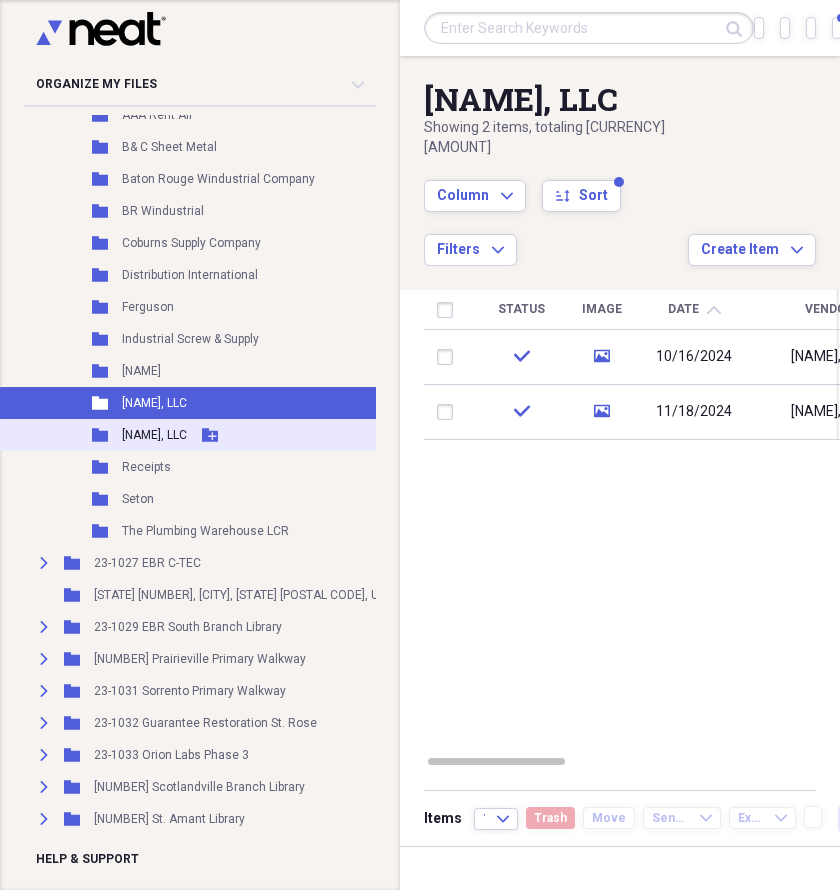 click on "[NAME], LLC" at bounding box center (154, 435) 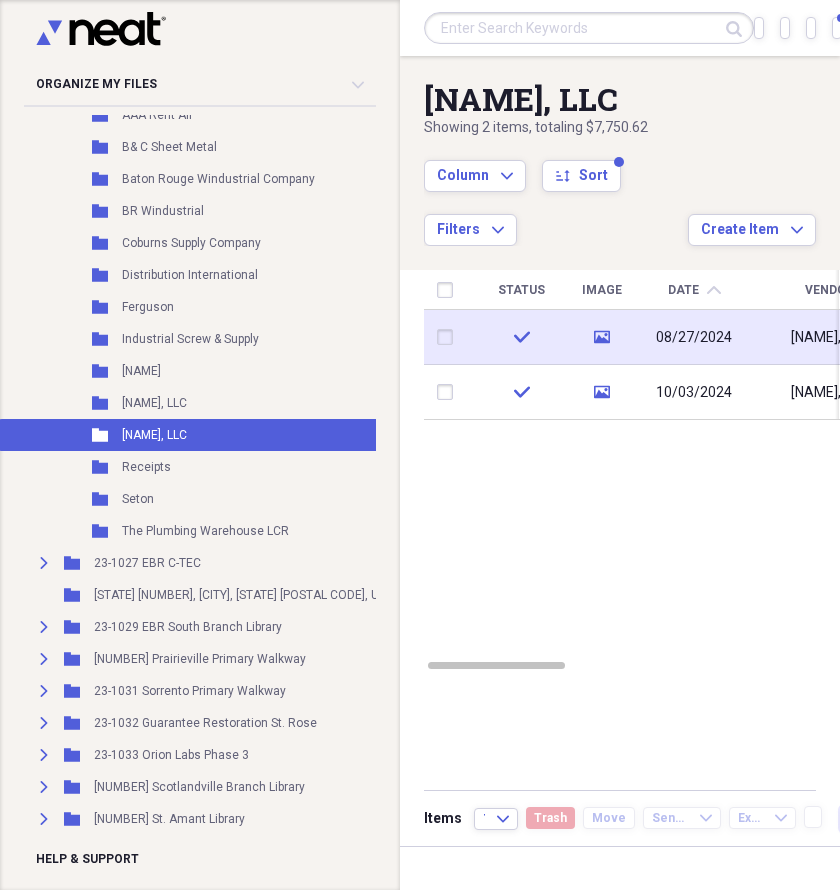 click on "08/27/2024" at bounding box center (694, 338) 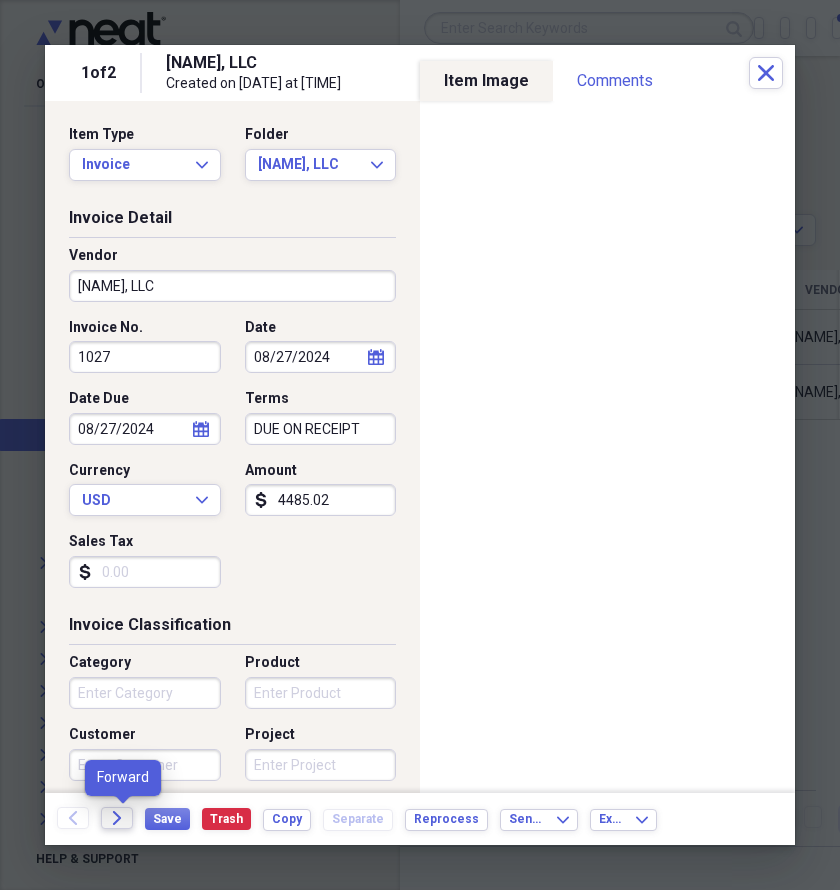click on "Forward" 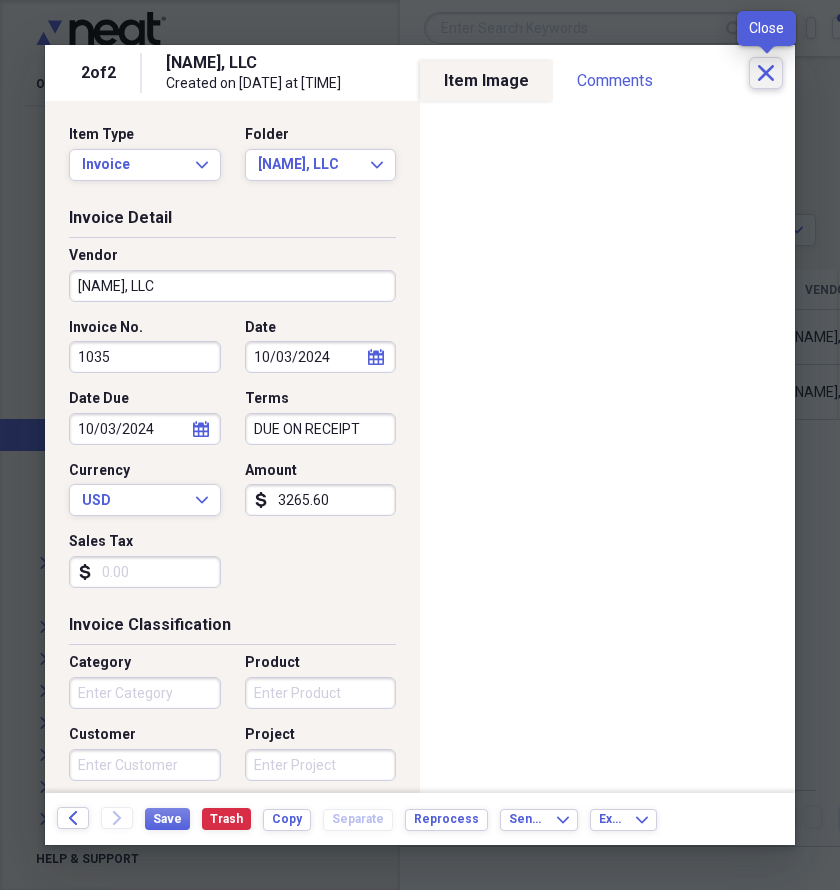 click on "Close" 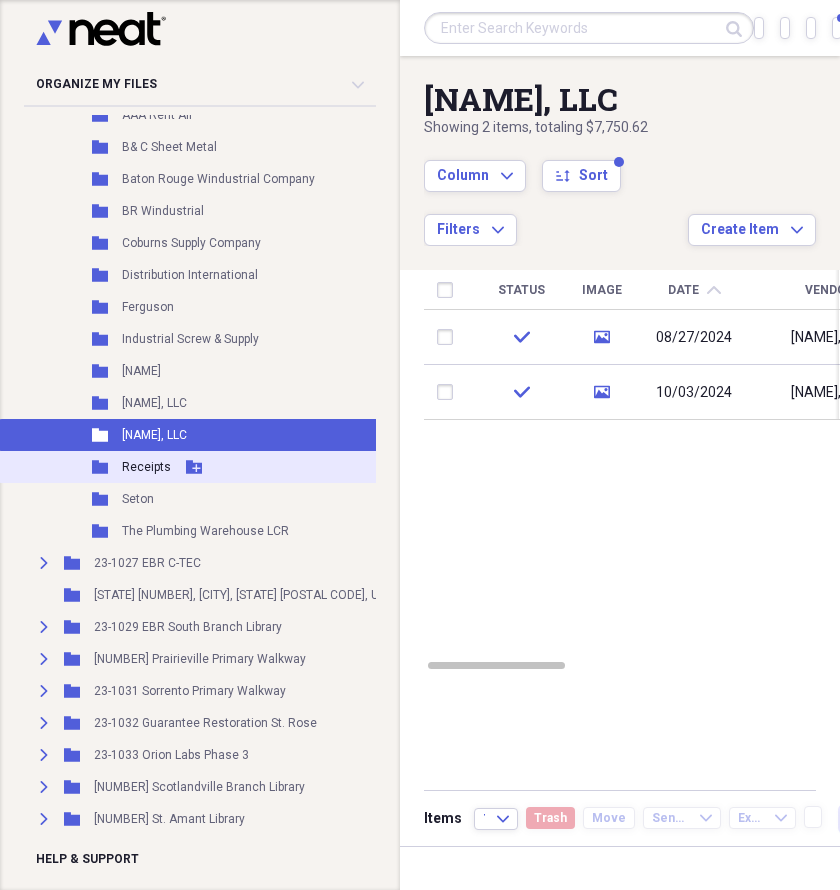 click on "Receipts" at bounding box center (146, 467) 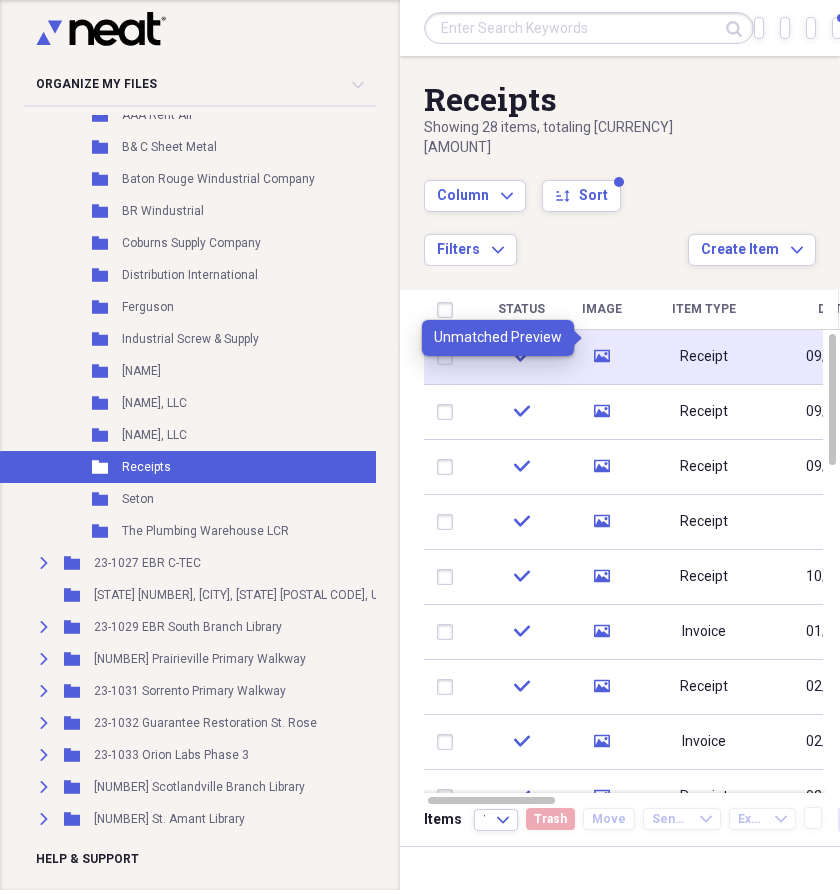 click on "media" 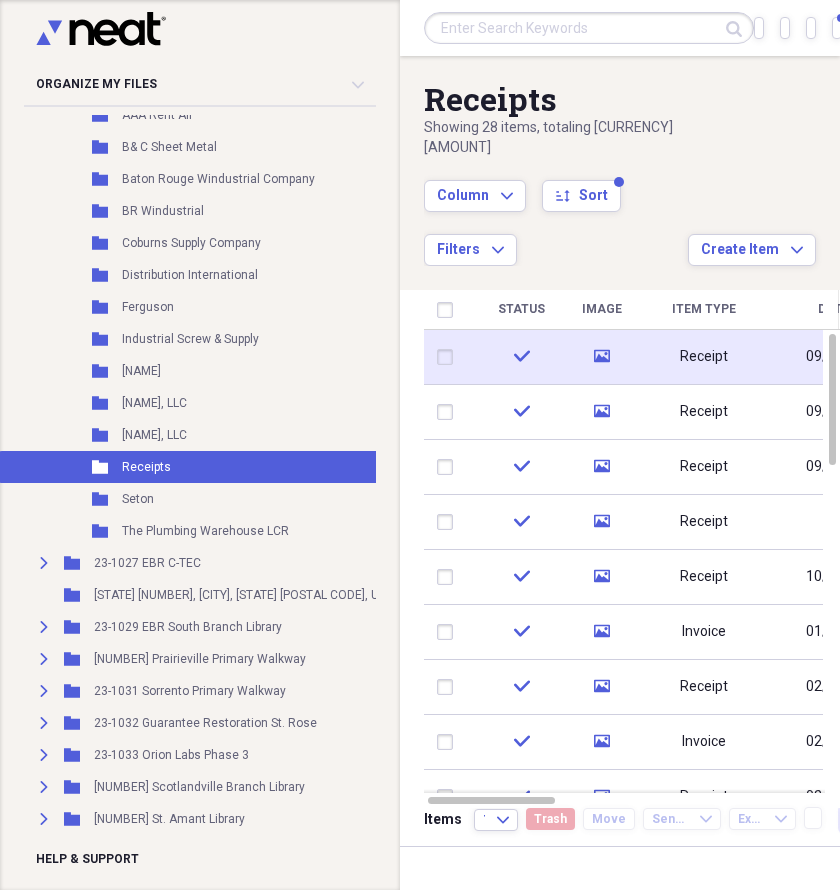 click on "Receipt" at bounding box center [704, 357] 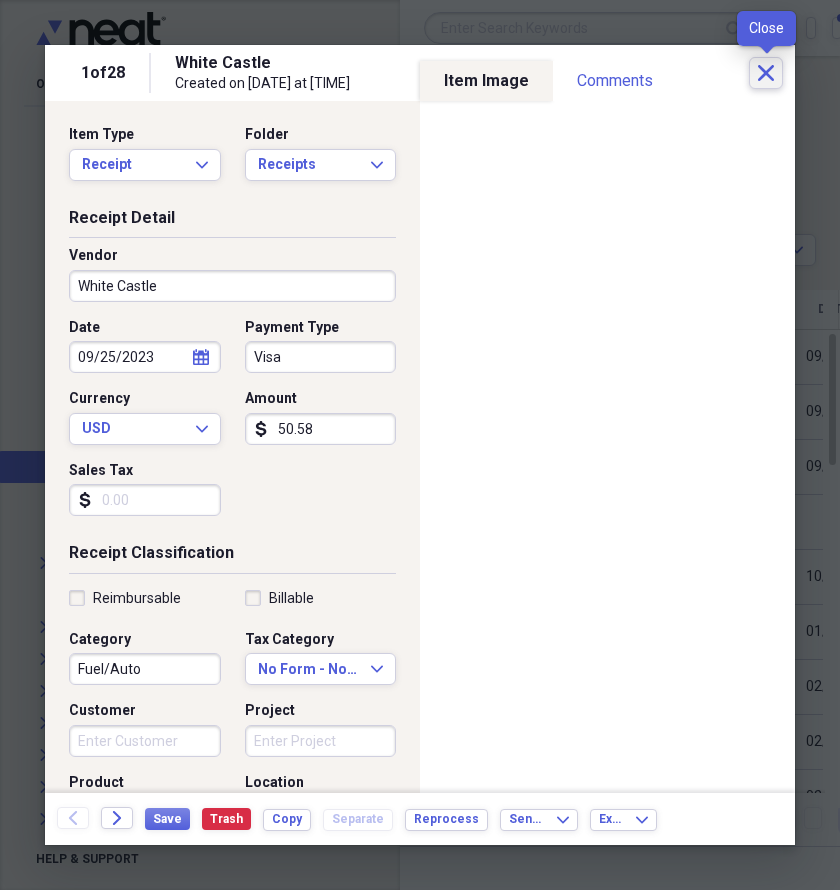 click on "Close" at bounding box center [766, 73] 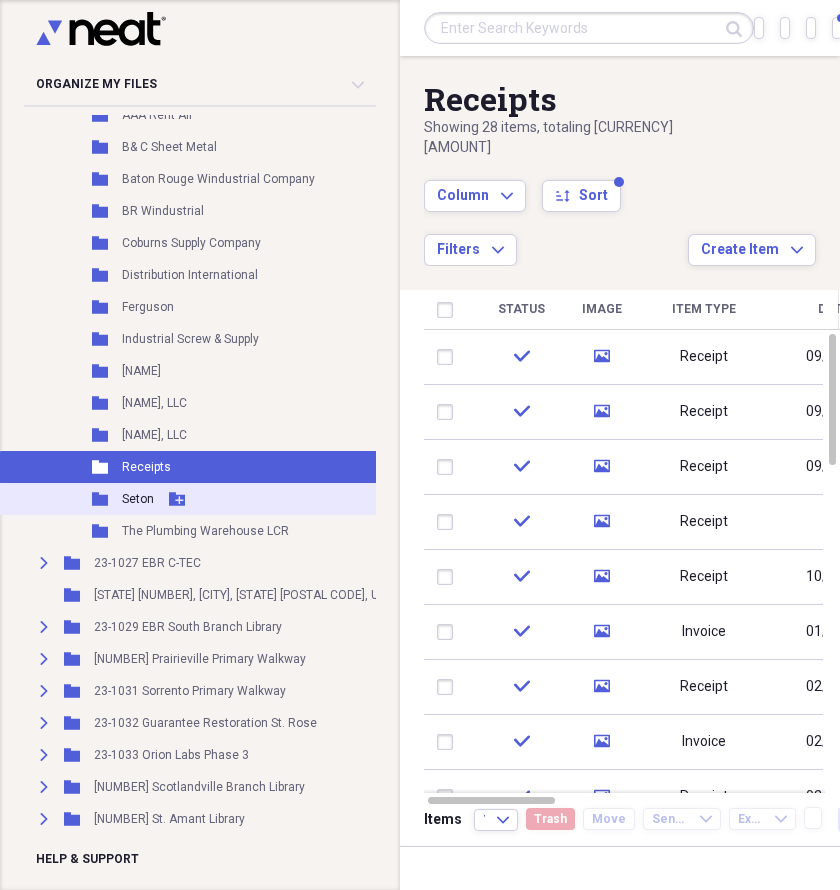 click on "Folder Seton Add Folder" at bounding box center [265, 499] 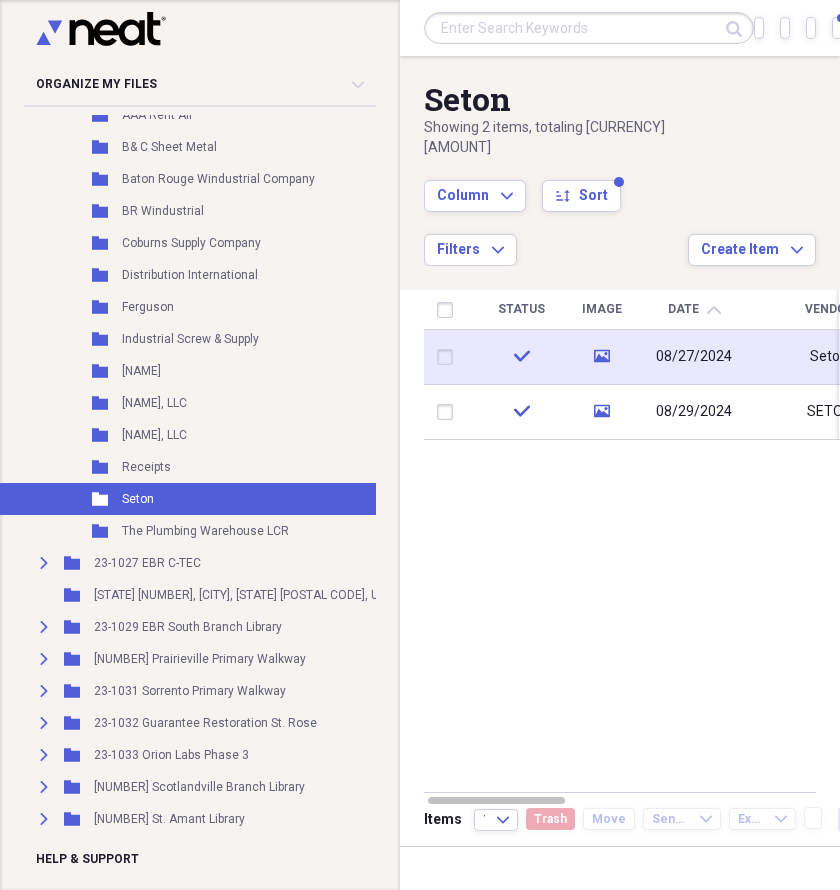 click on "check" at bounding box center [521, 357] 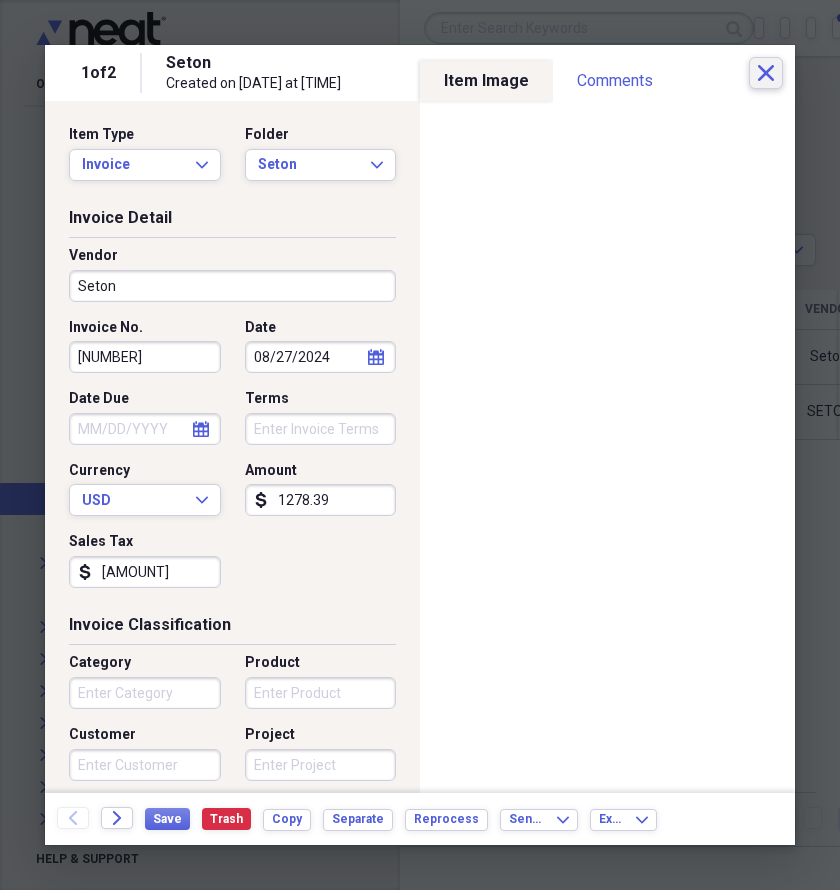 click on "Close" at bounding box center [766, 73] 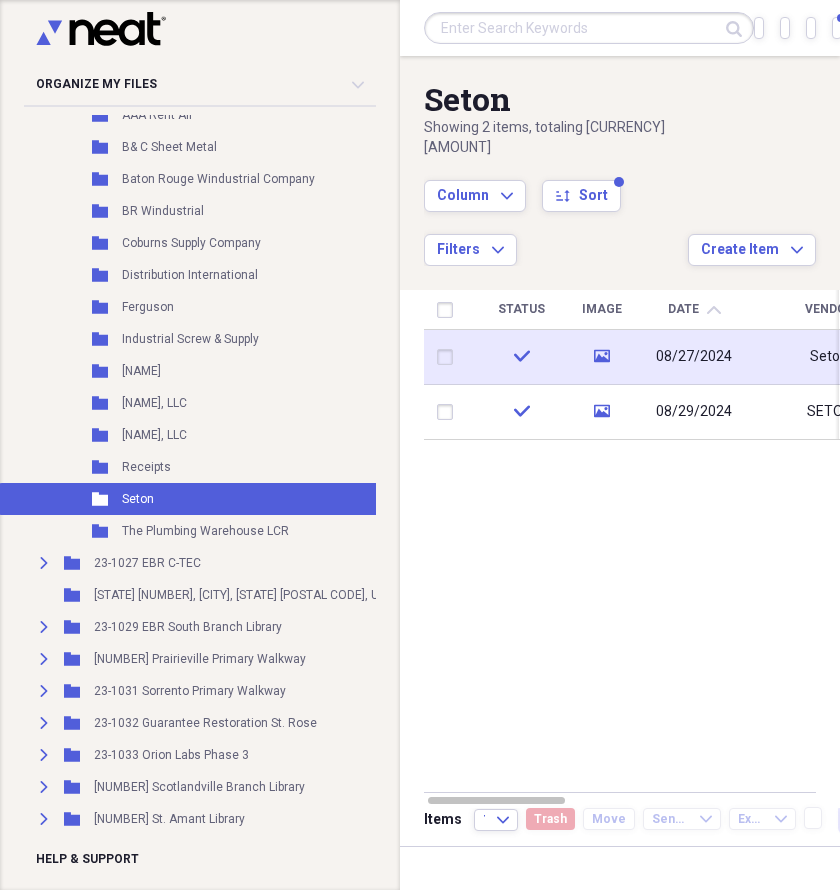 click on "08/27/2024" at bounding box center (694, 357) 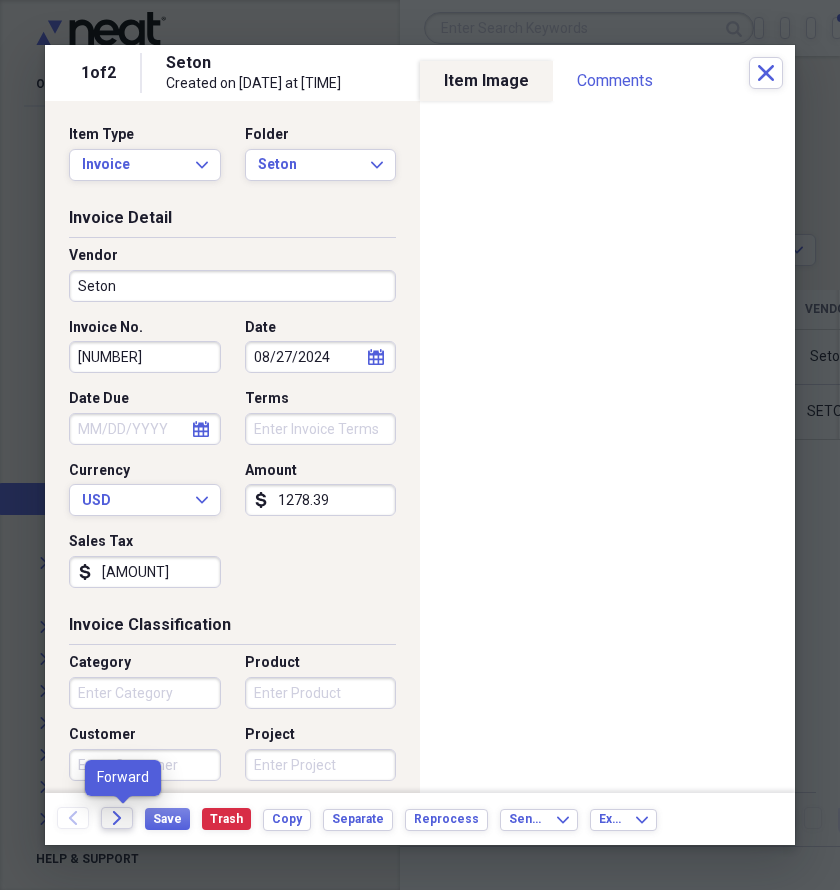 click on "Forward" 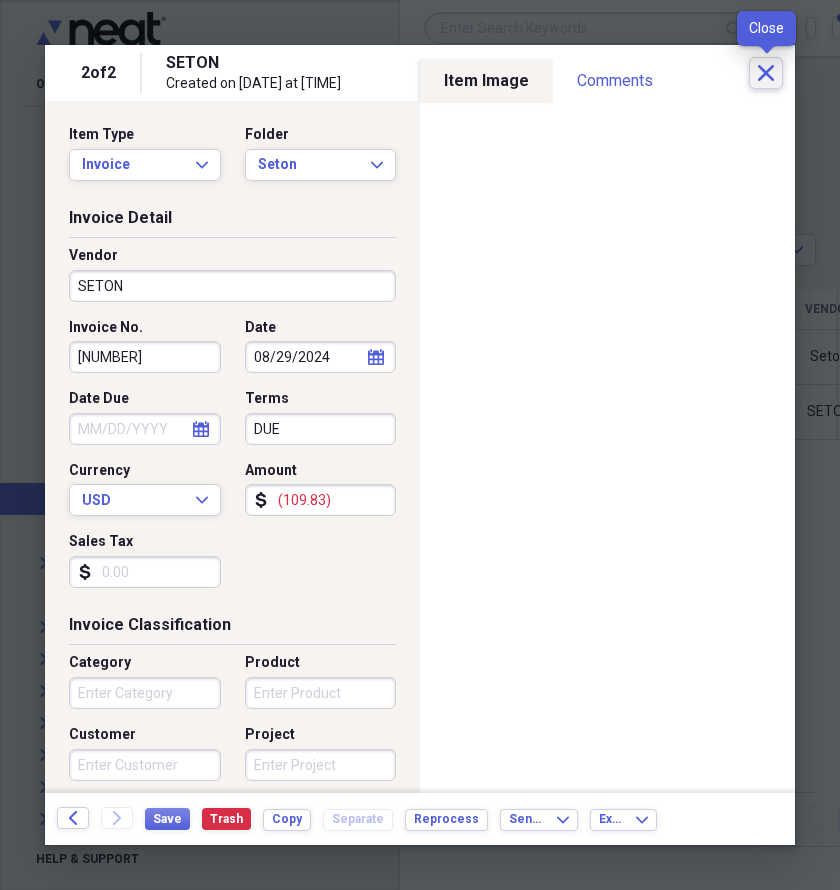 click on "Close" at bounding box center (766, 73) 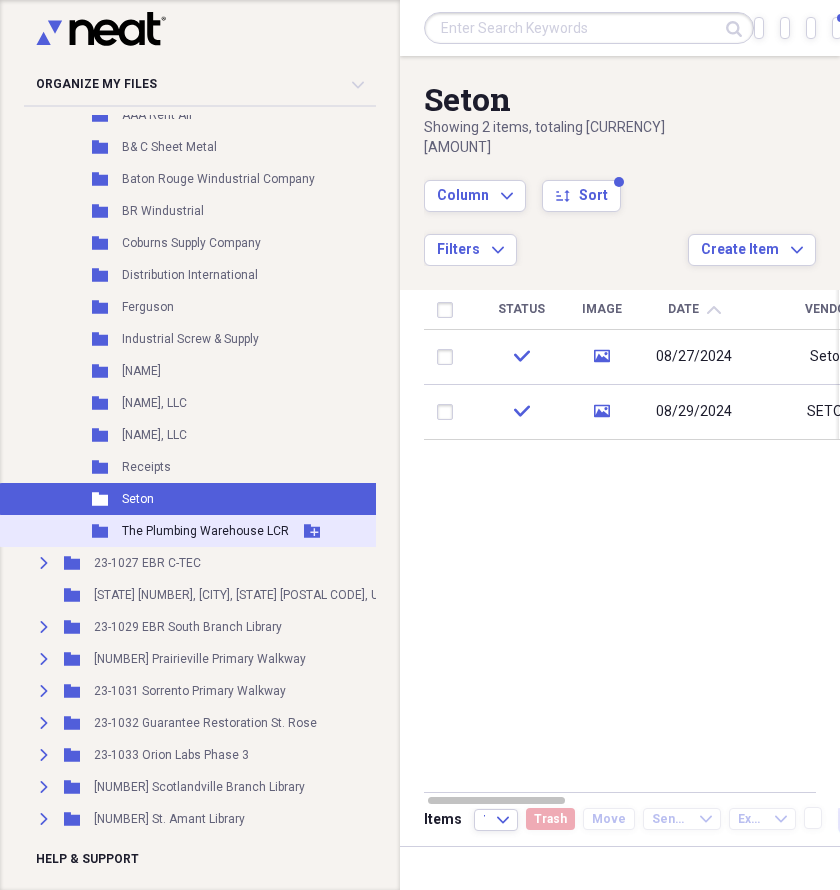 click on "The Plumbing Warehouse LCR" at bounding box center (205, 531) 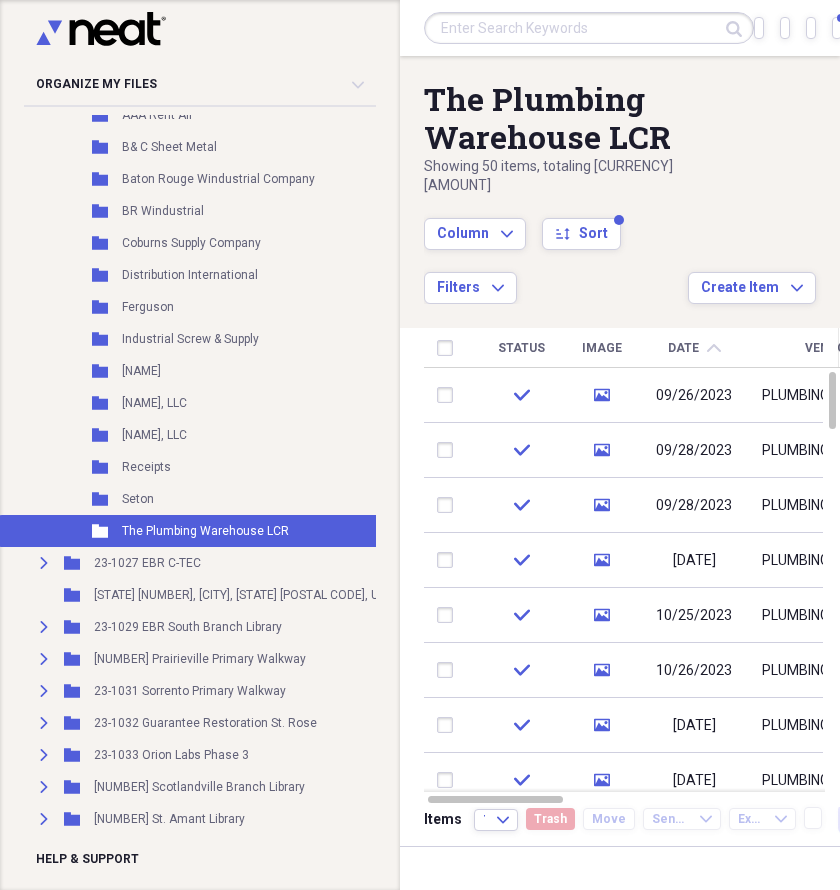 click on "media" at bounding box center (601, 395) 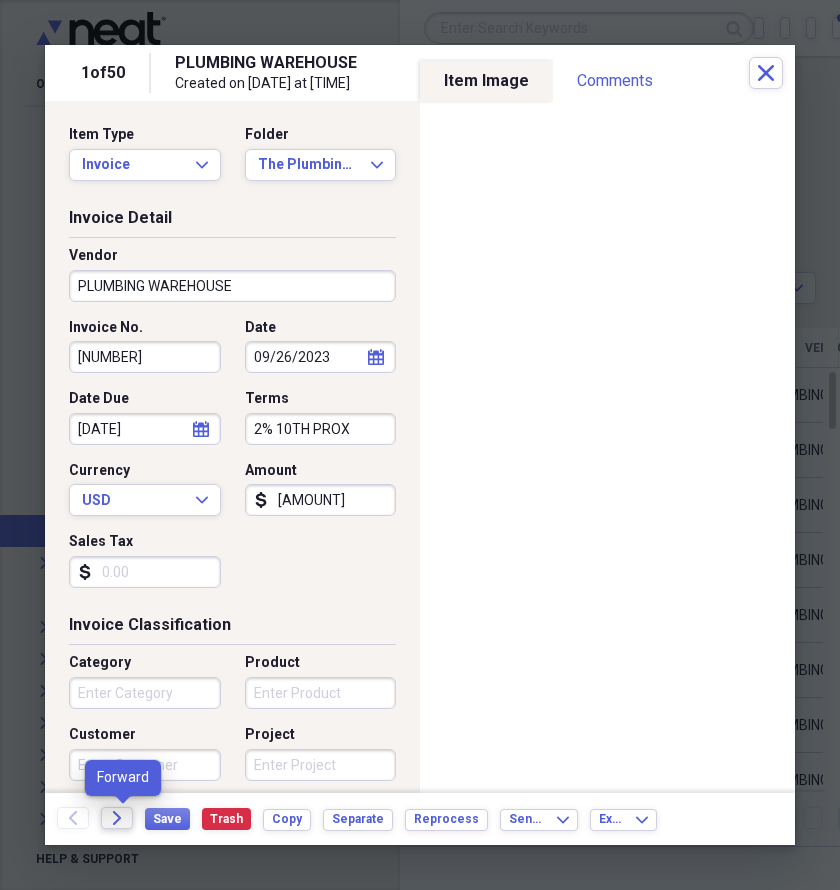 click on "Forward" at bounding box center (117, 818) 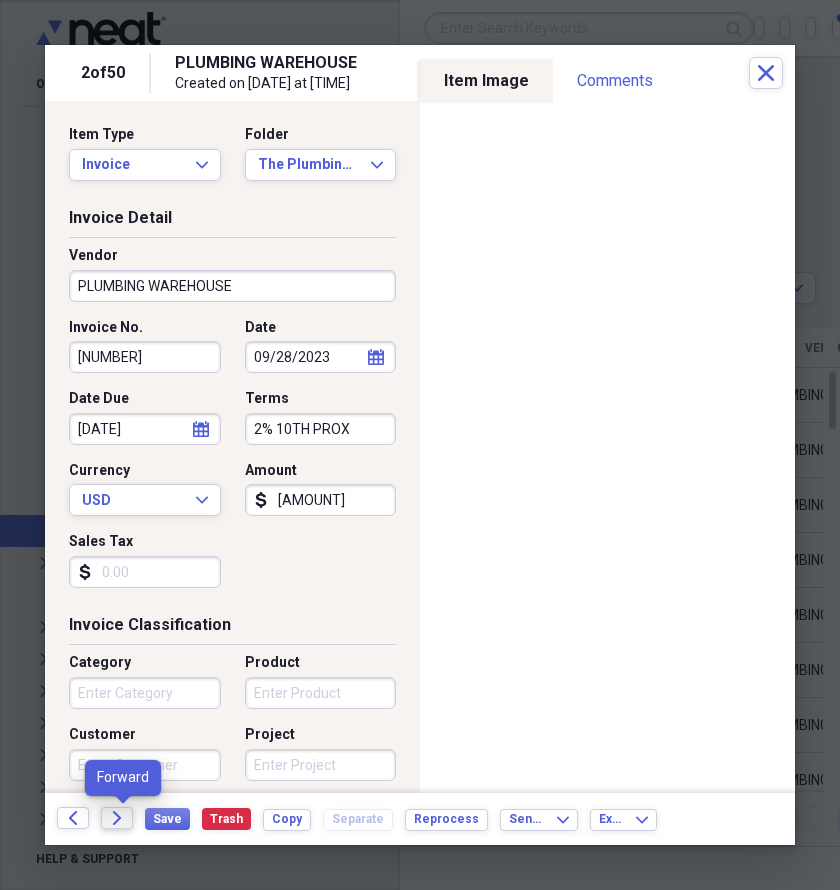click on "Forward" at bounding box center (117, 818) 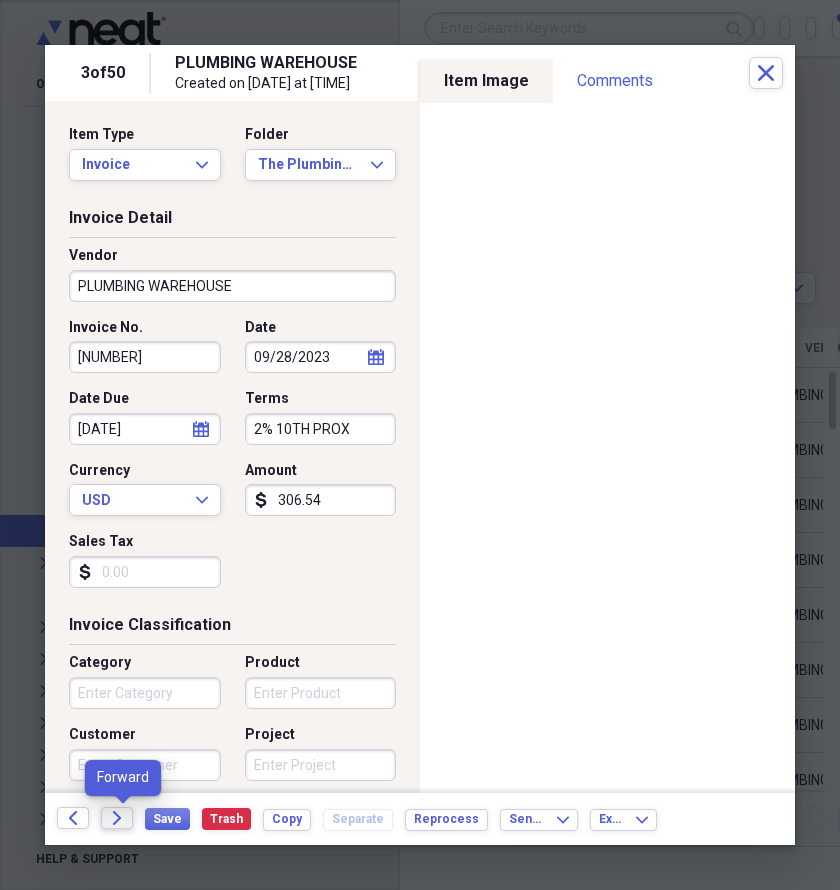 click on "Forward" 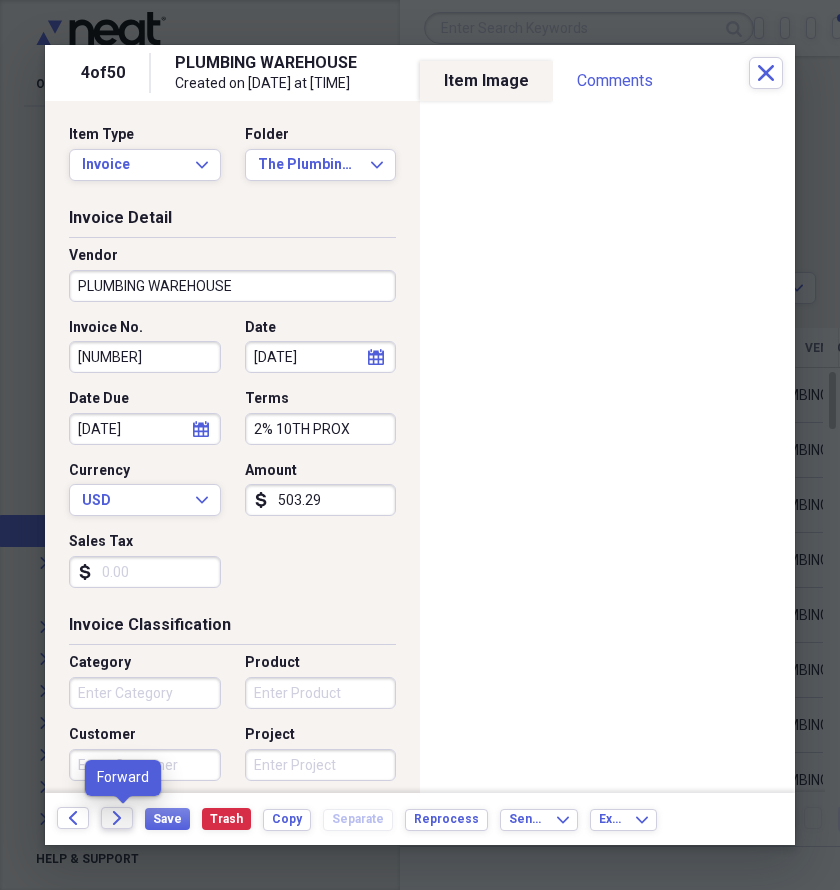 click on "Forward" 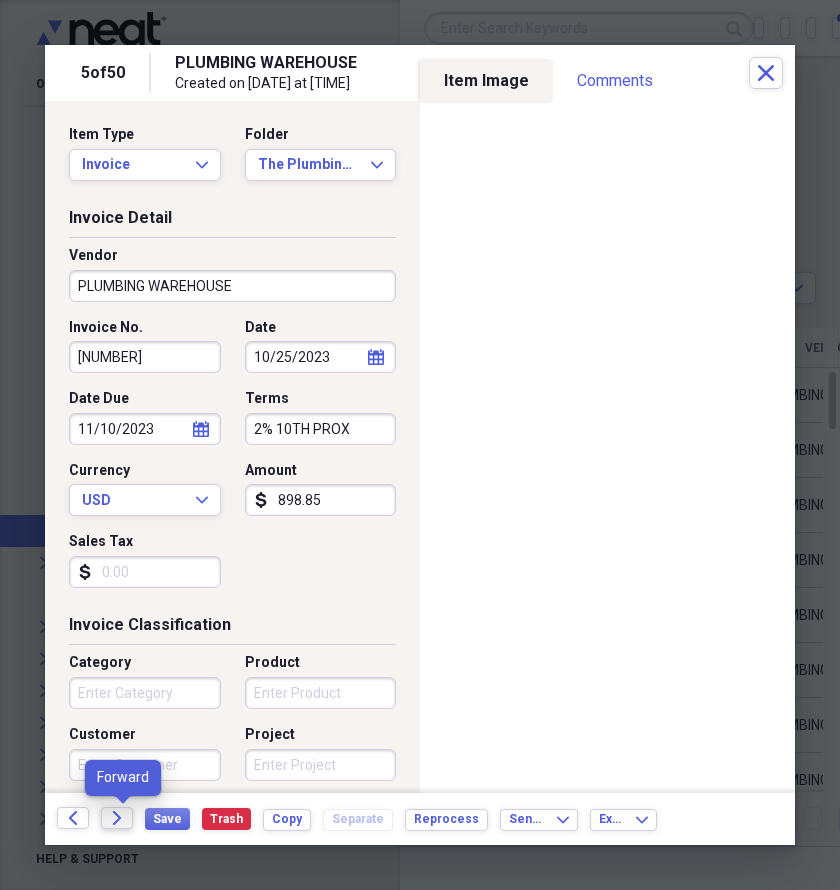 click 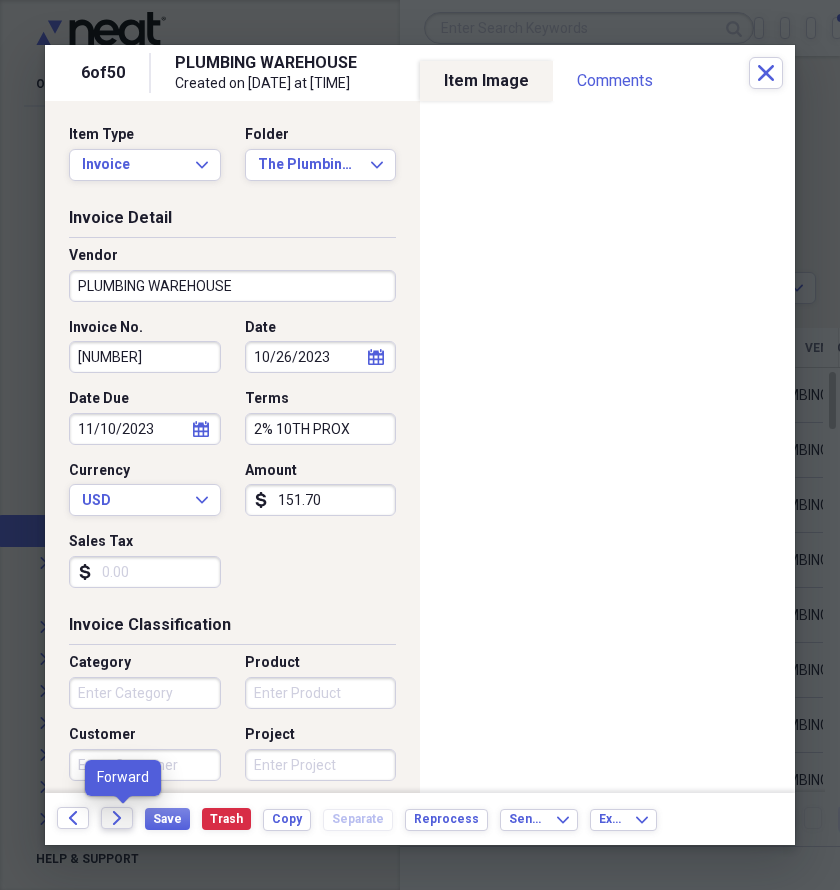 click on "Forward" 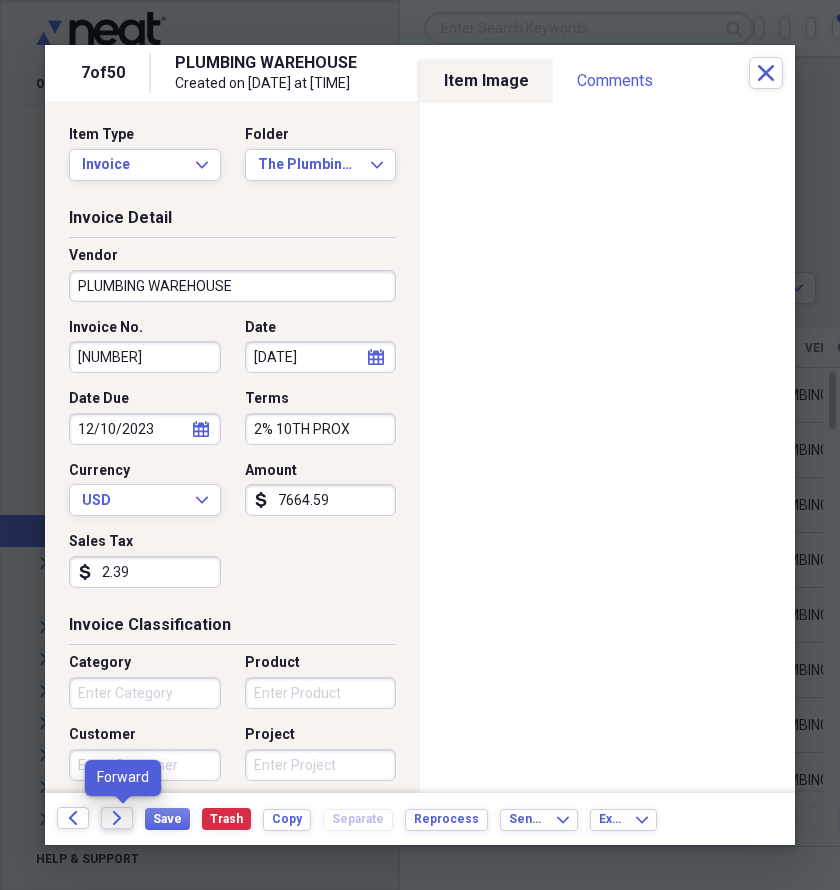 click on "Forward" 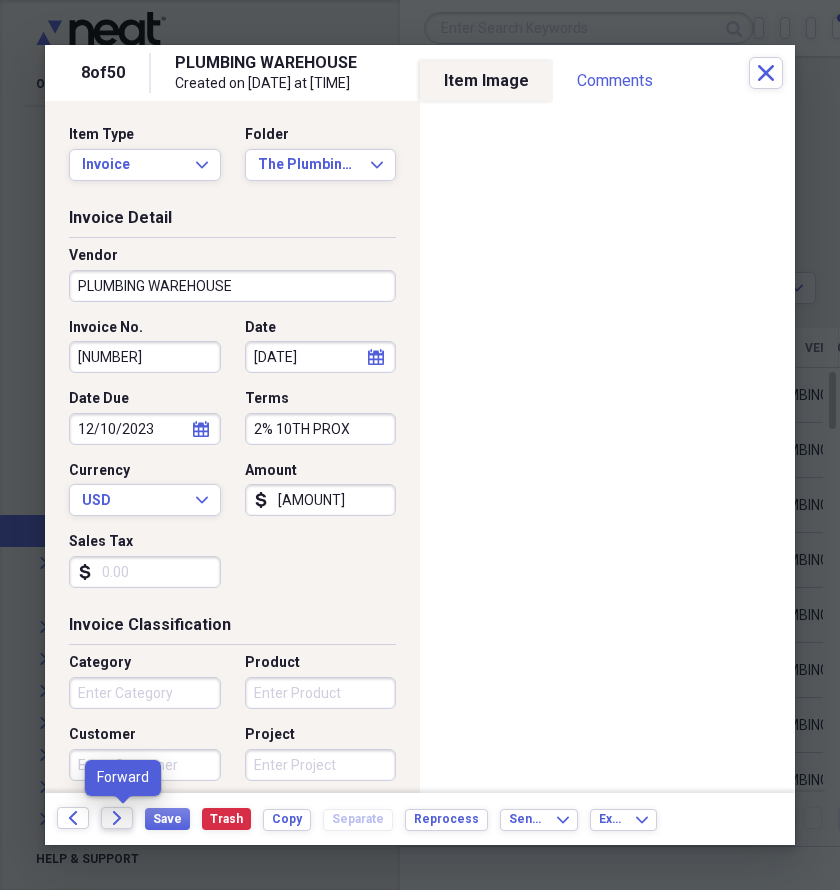 click on "Forward" 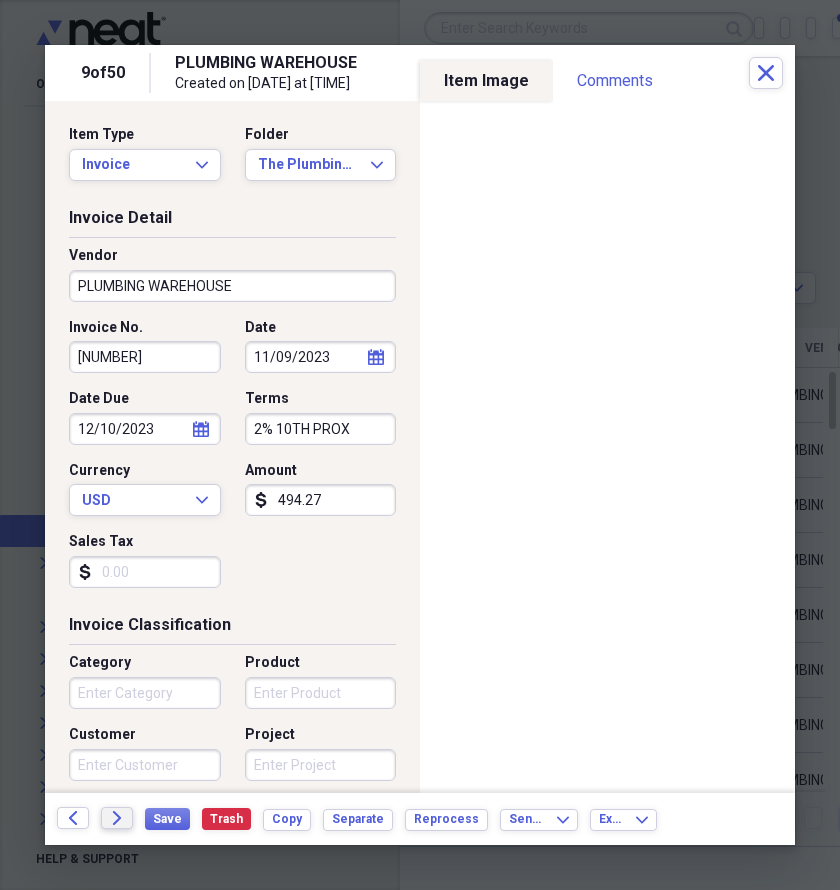 click 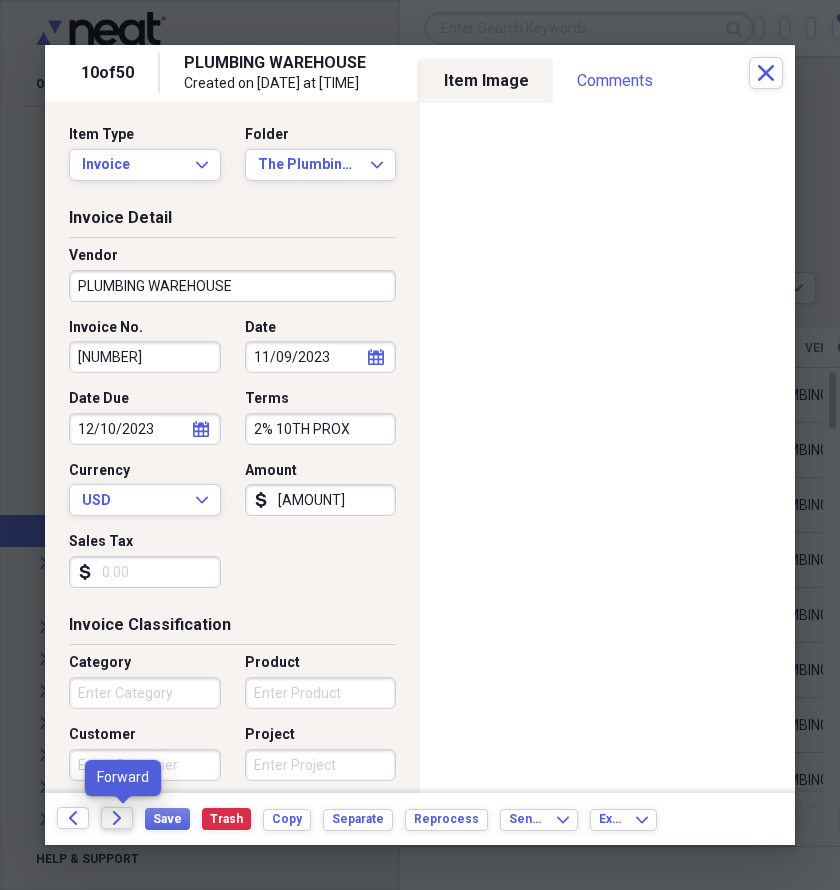 click on "Forward" 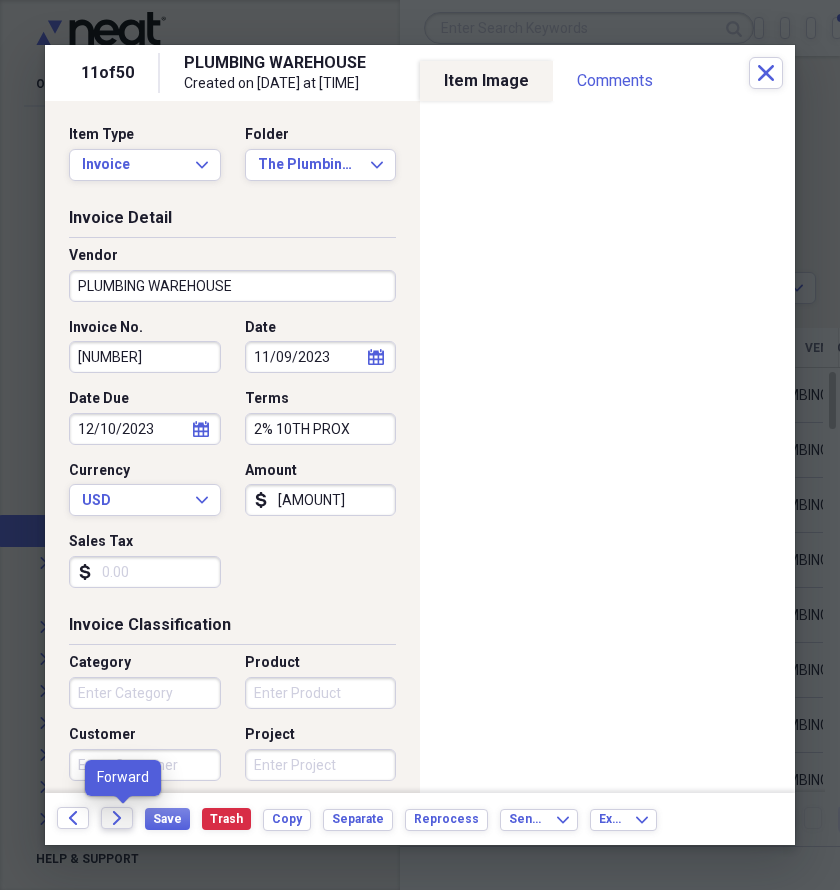 click on "Forward" 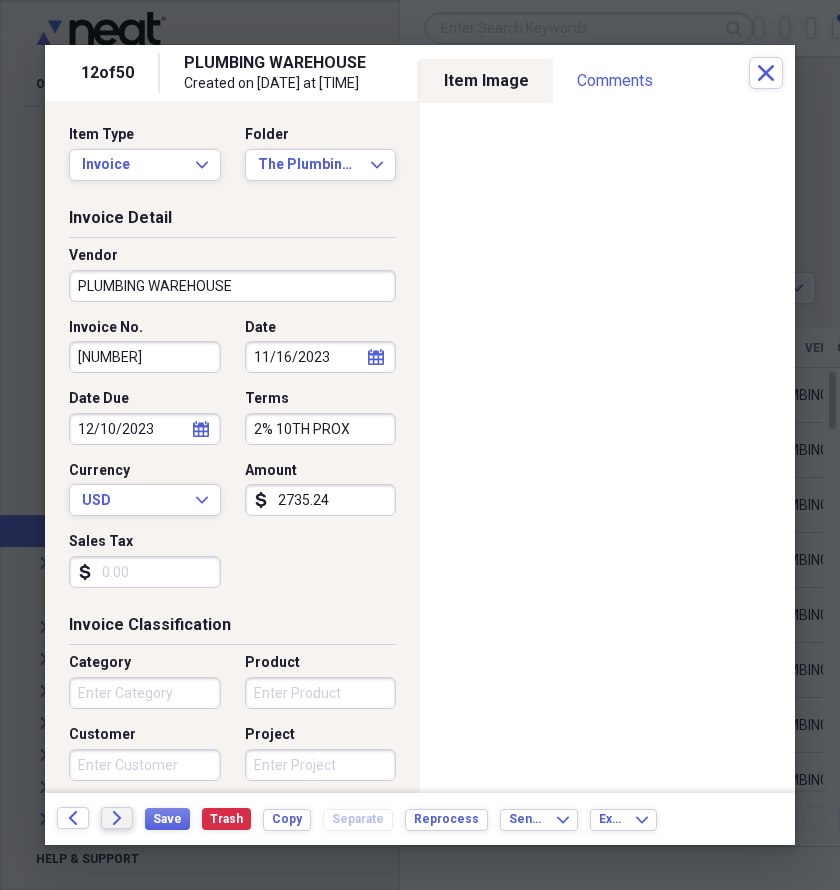 click on "Forward" at bounding box center (117, 818) 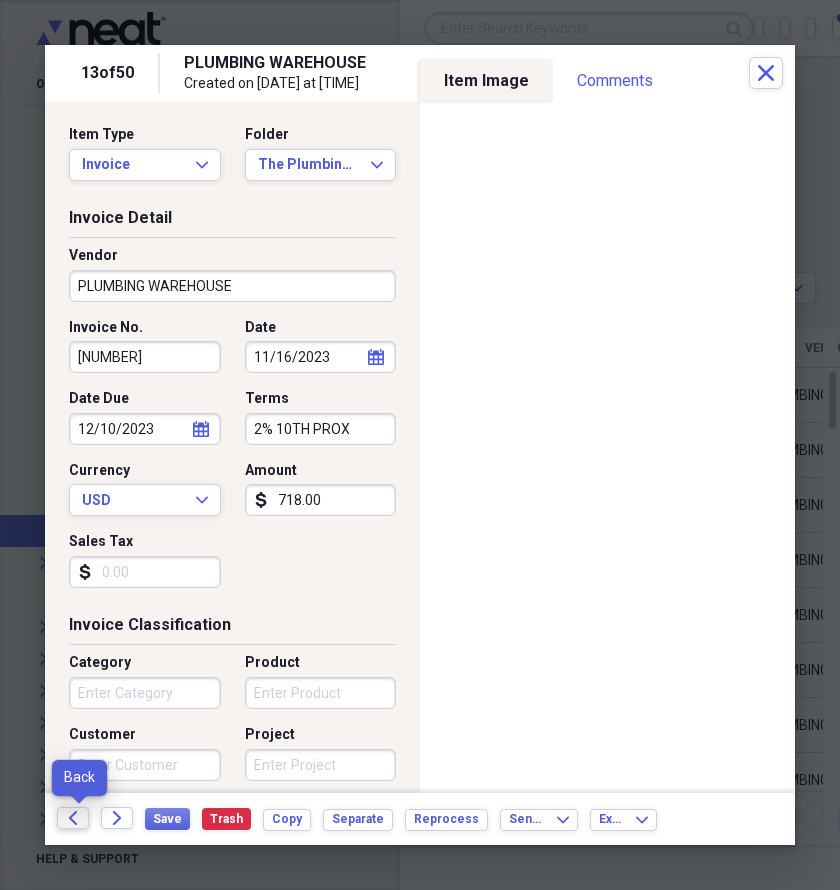 click on "Back" 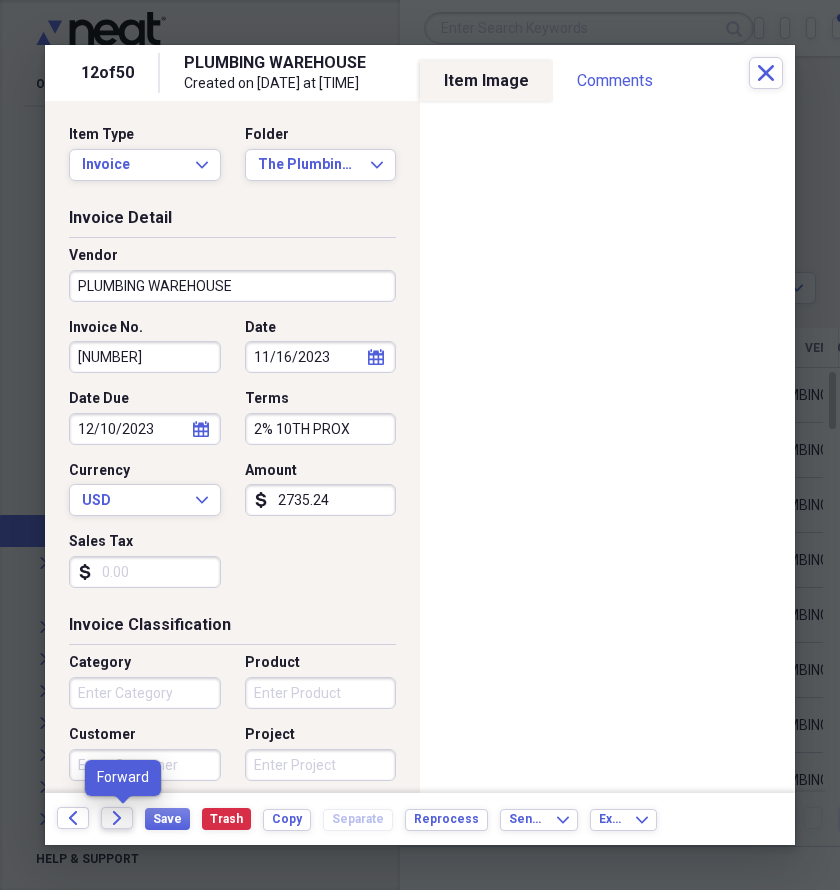 click on "Forward" at bounding box center [117, 818] 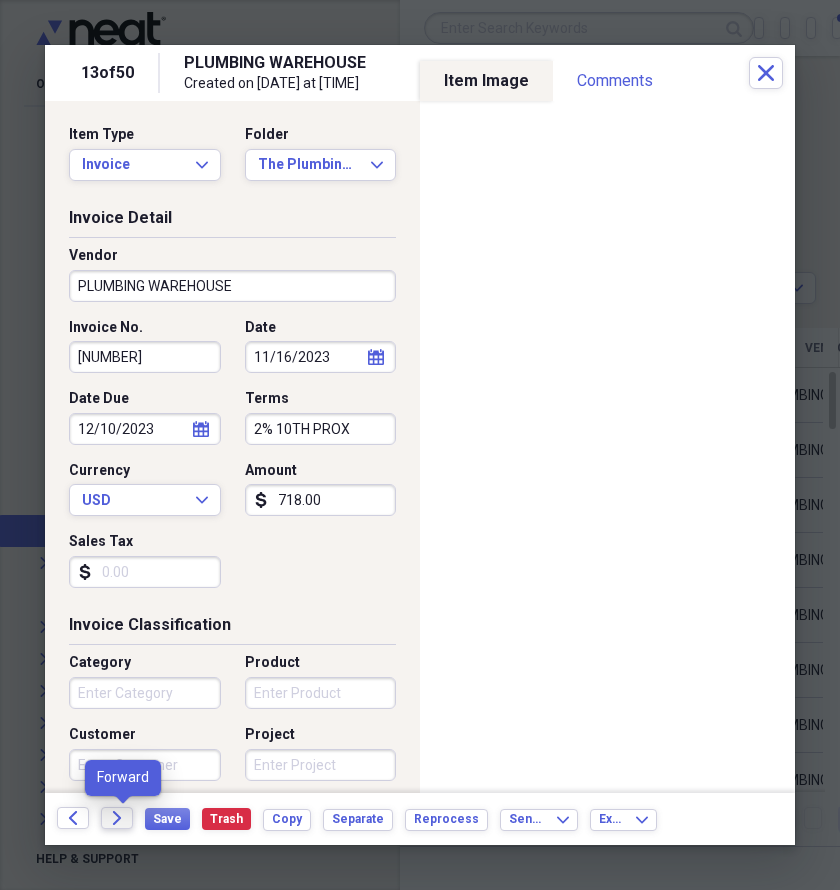 click on "Forward" at bounding box center [117, 818] 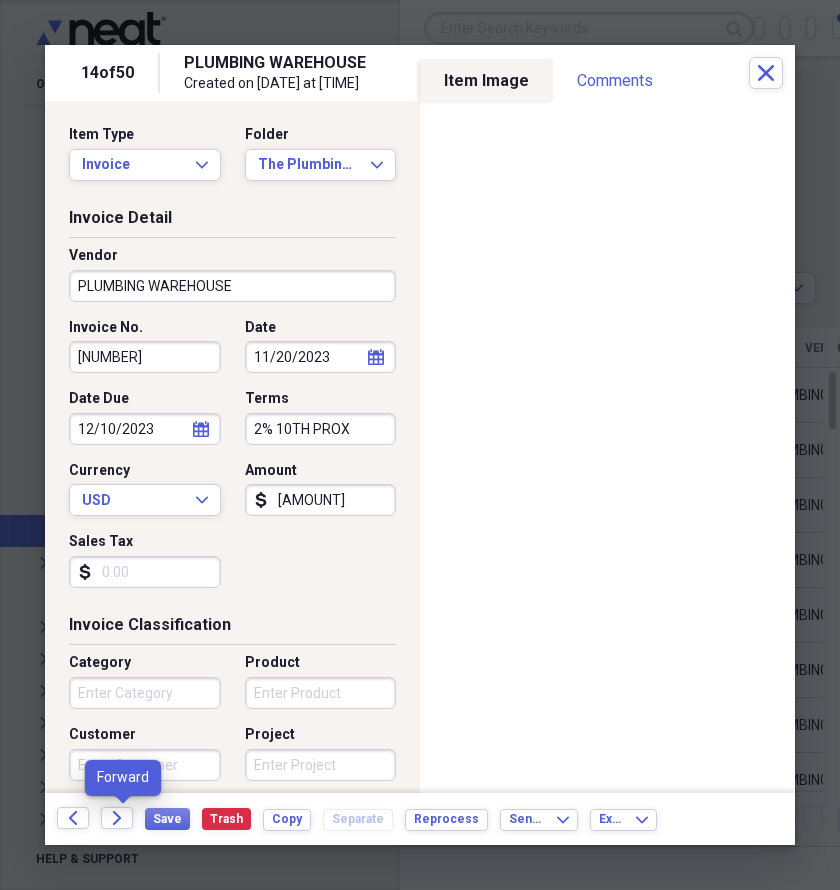click on "Forward" at bounding box center (123, 819) 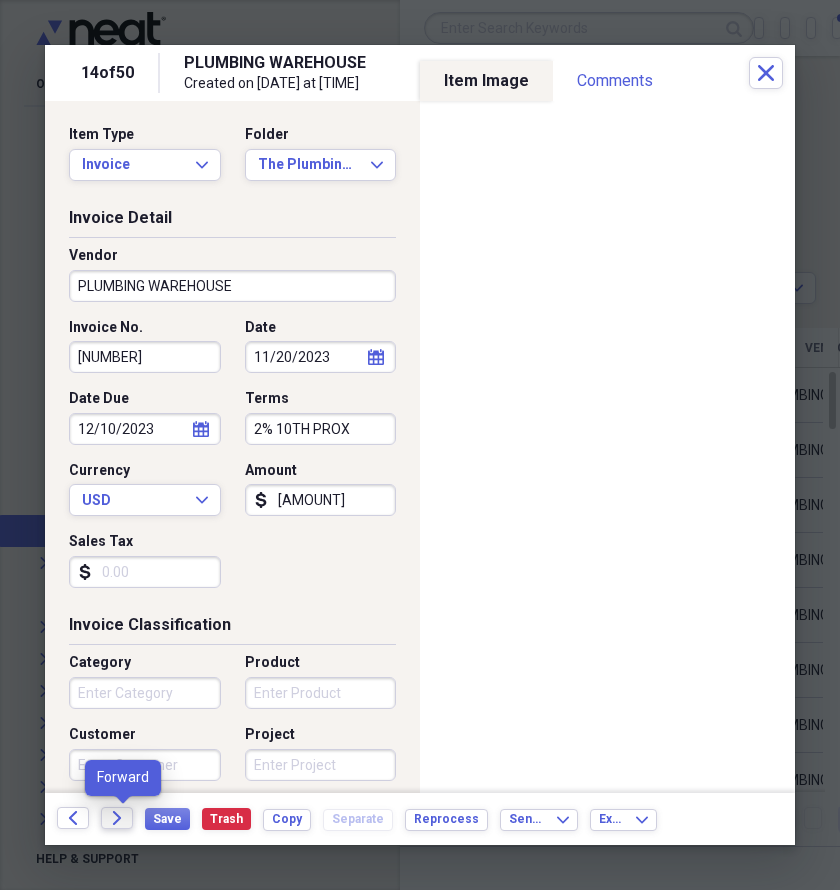 click on "Forward" 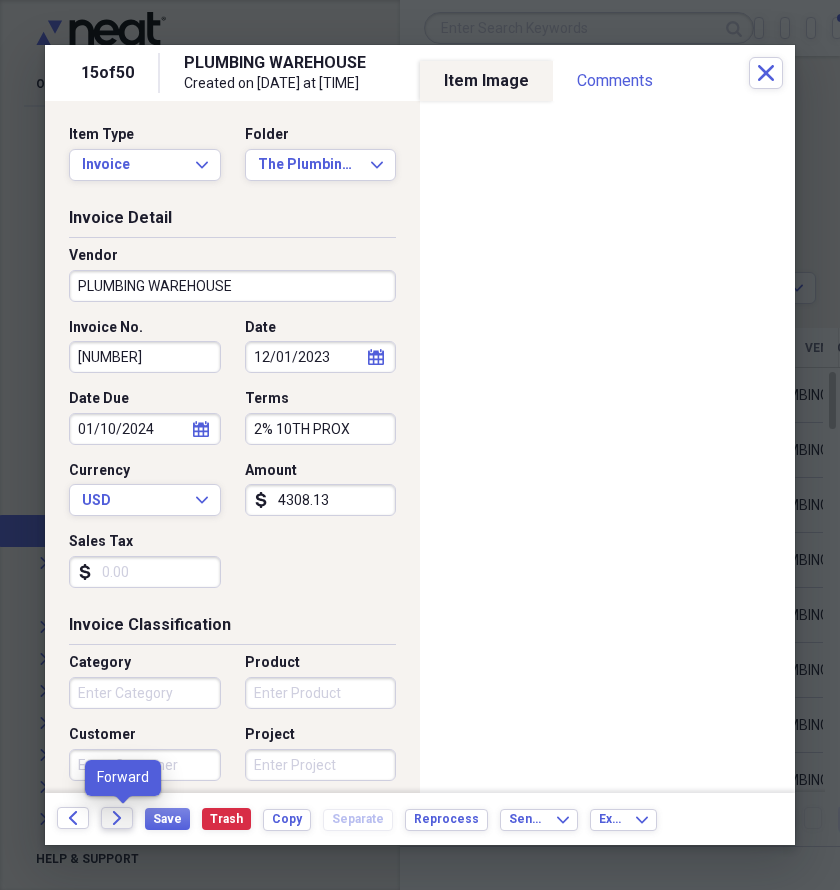 click on "Forward" at bounding box center [117, 818] 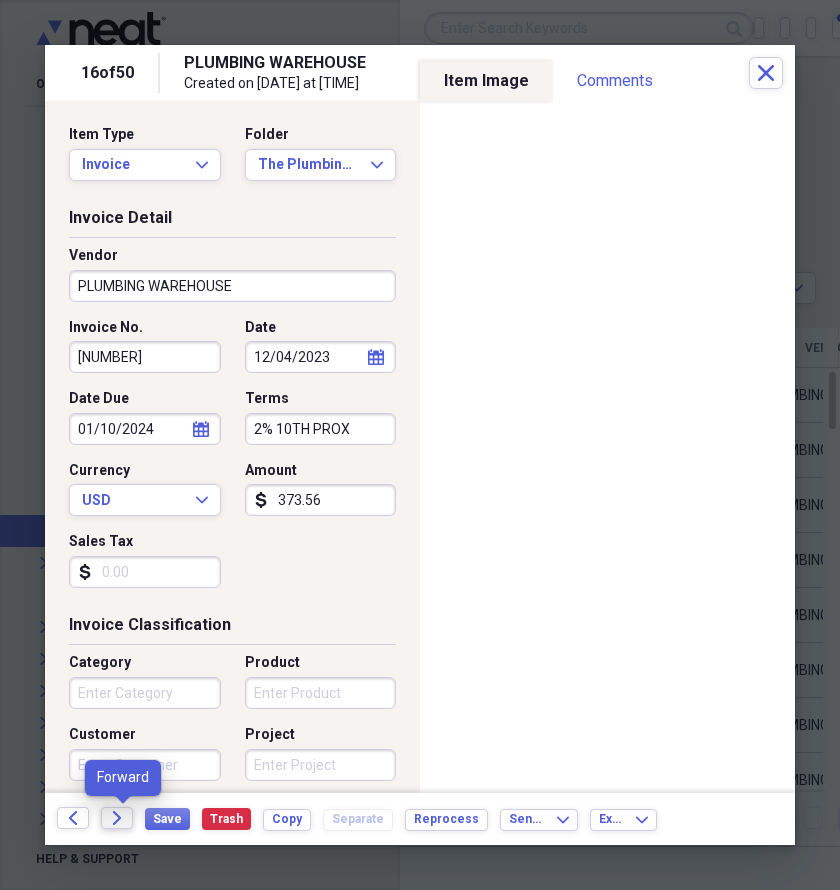 click on "Forward" at bounding box center (117, 818) 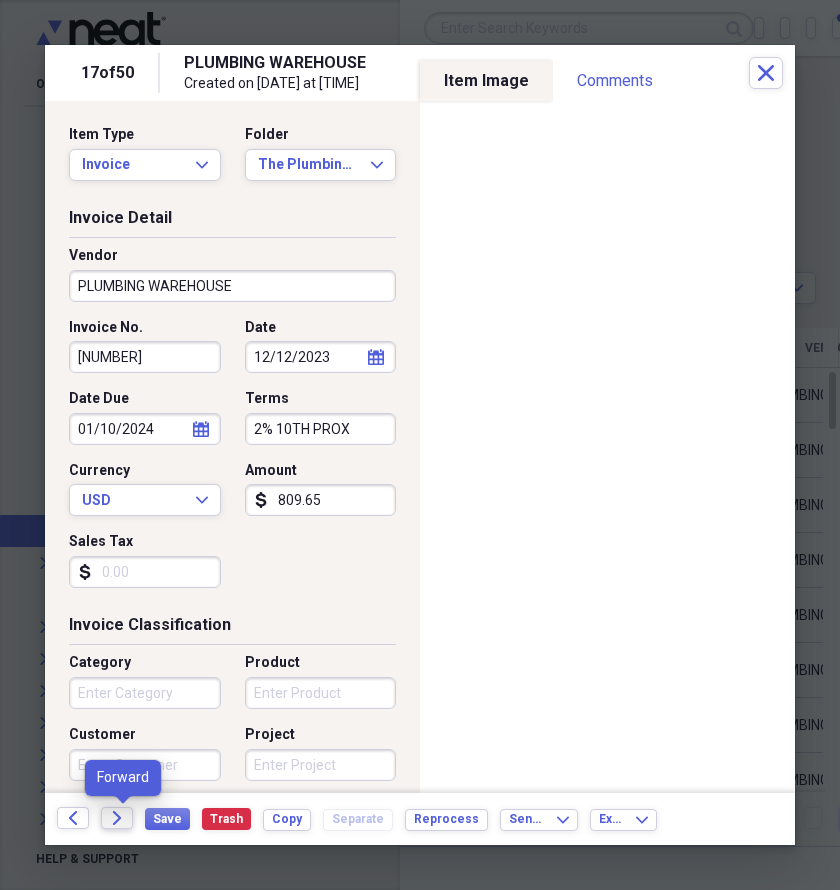 click on "Forward" 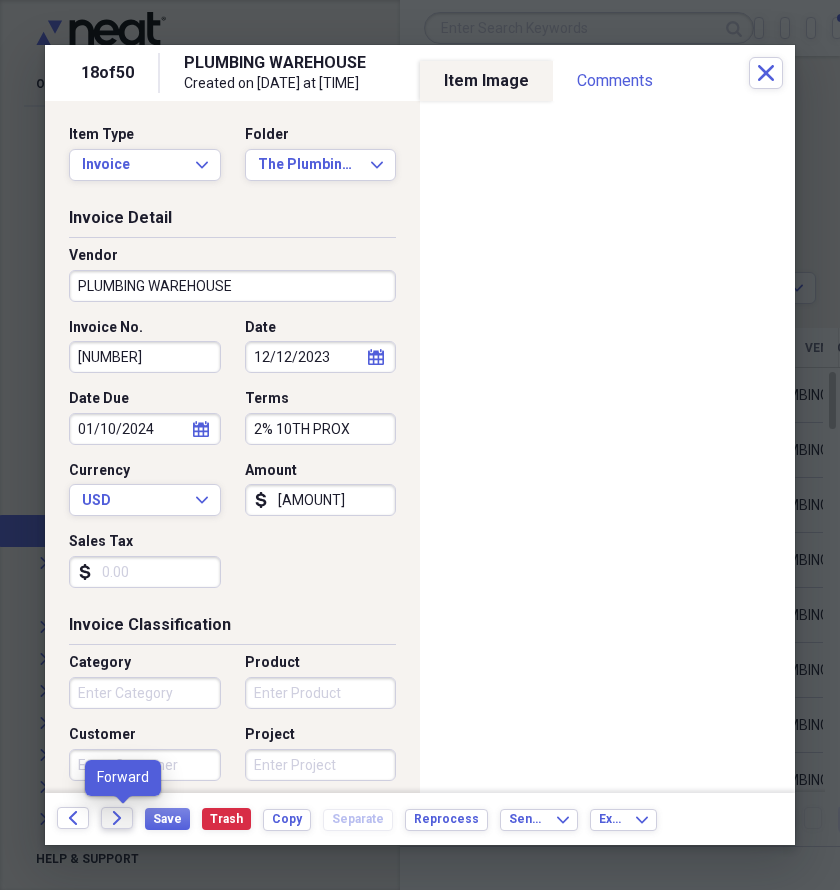 click on "Forward" 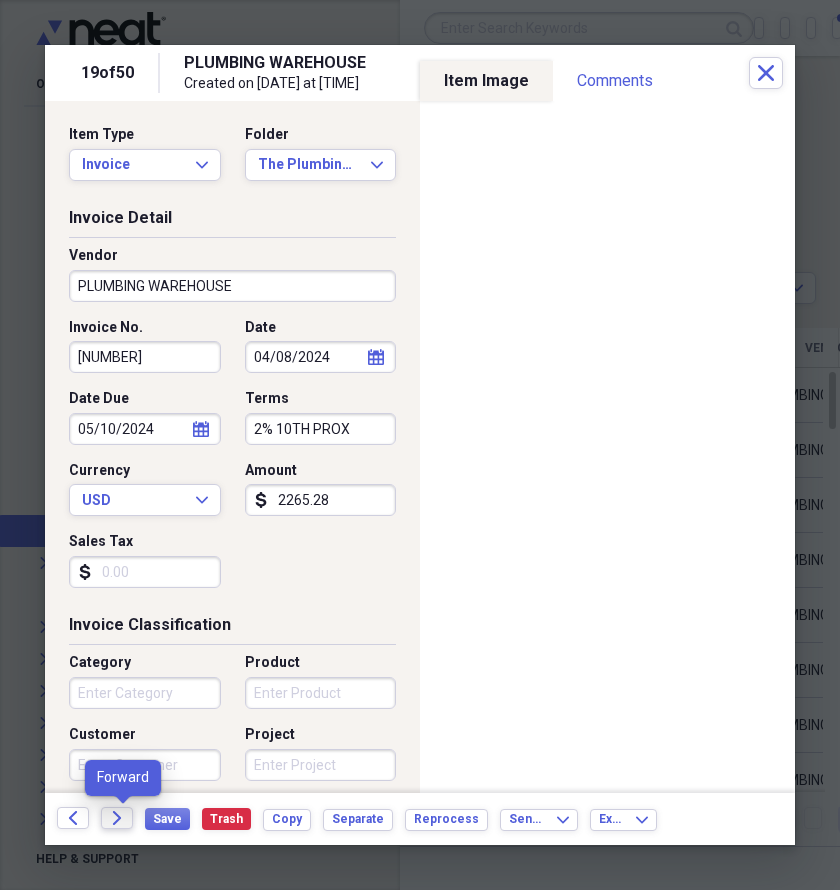 click on "Forward" 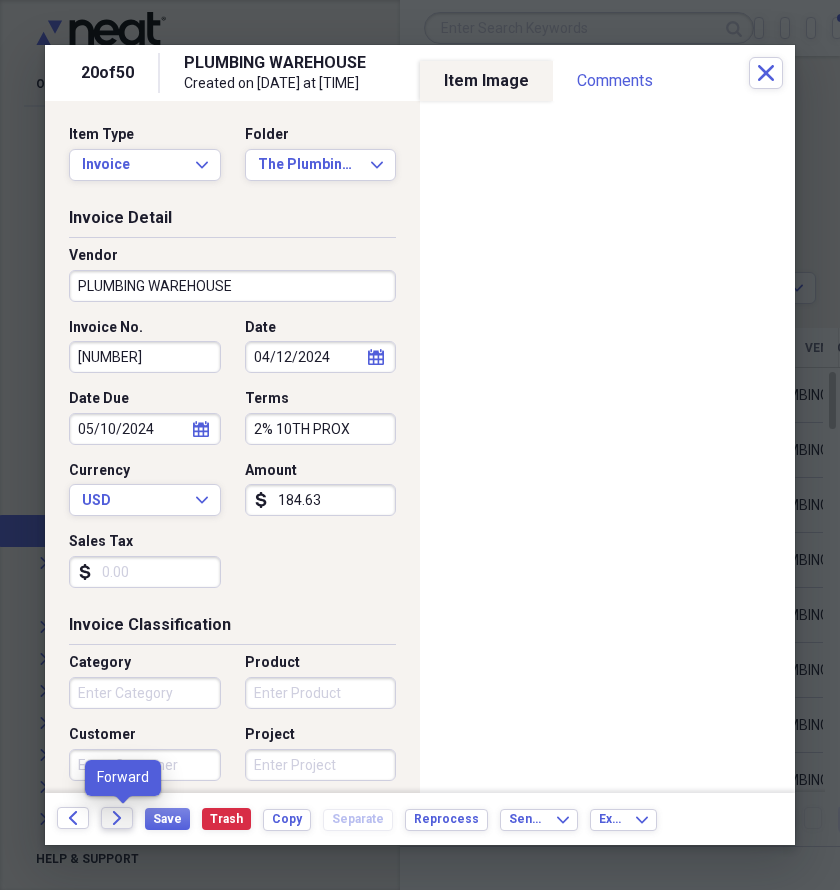 click on "Forward" 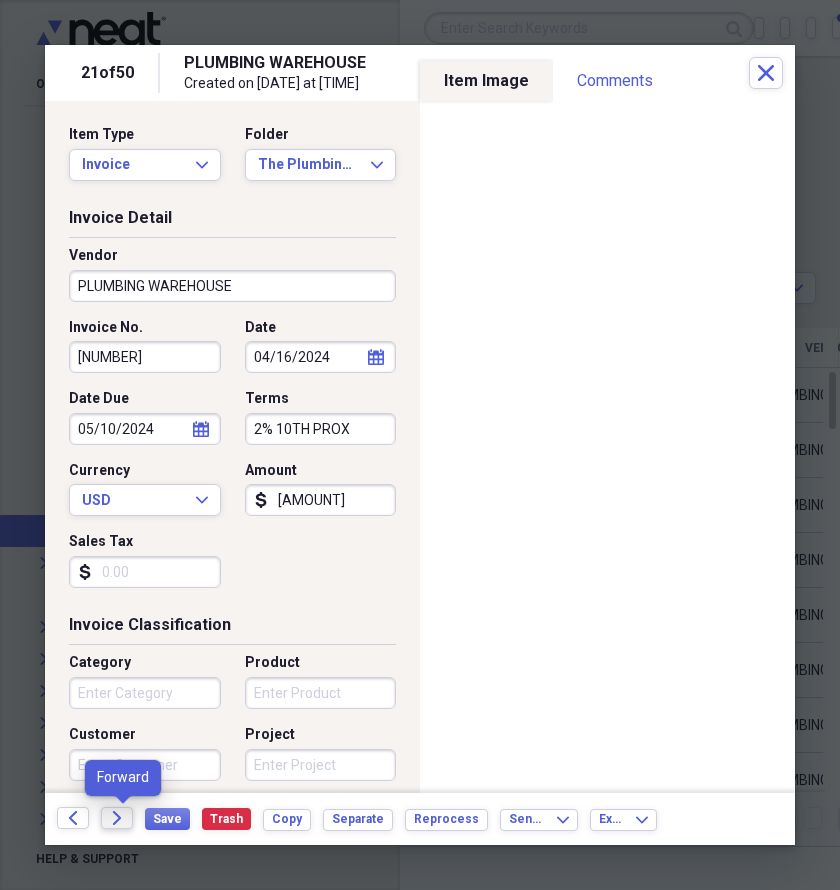 click on "Forward" 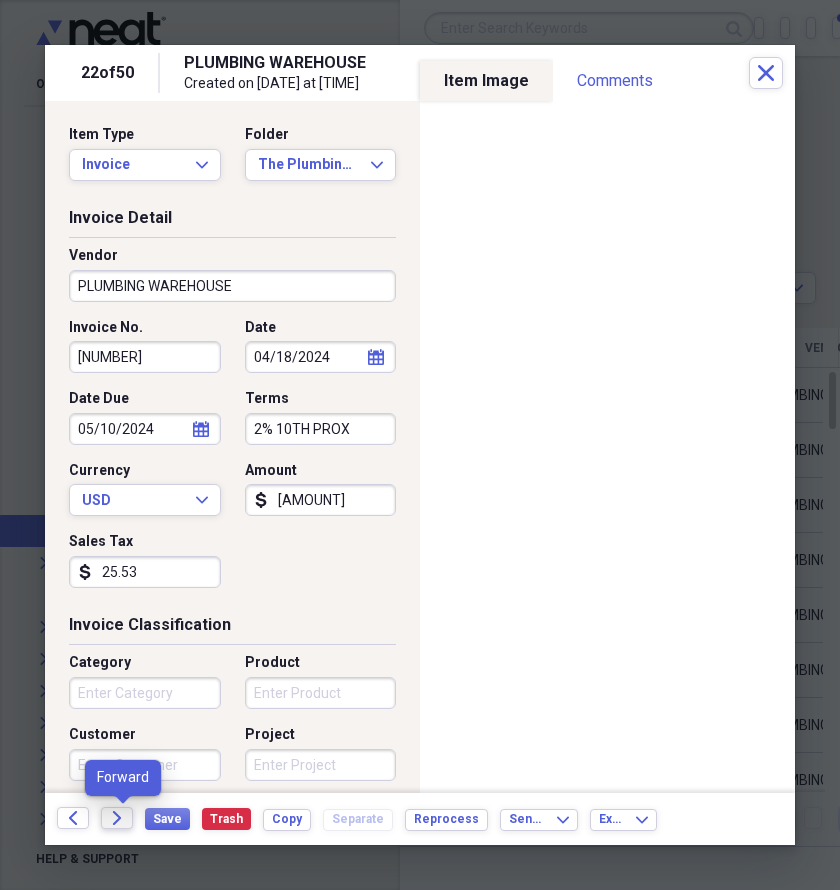 click 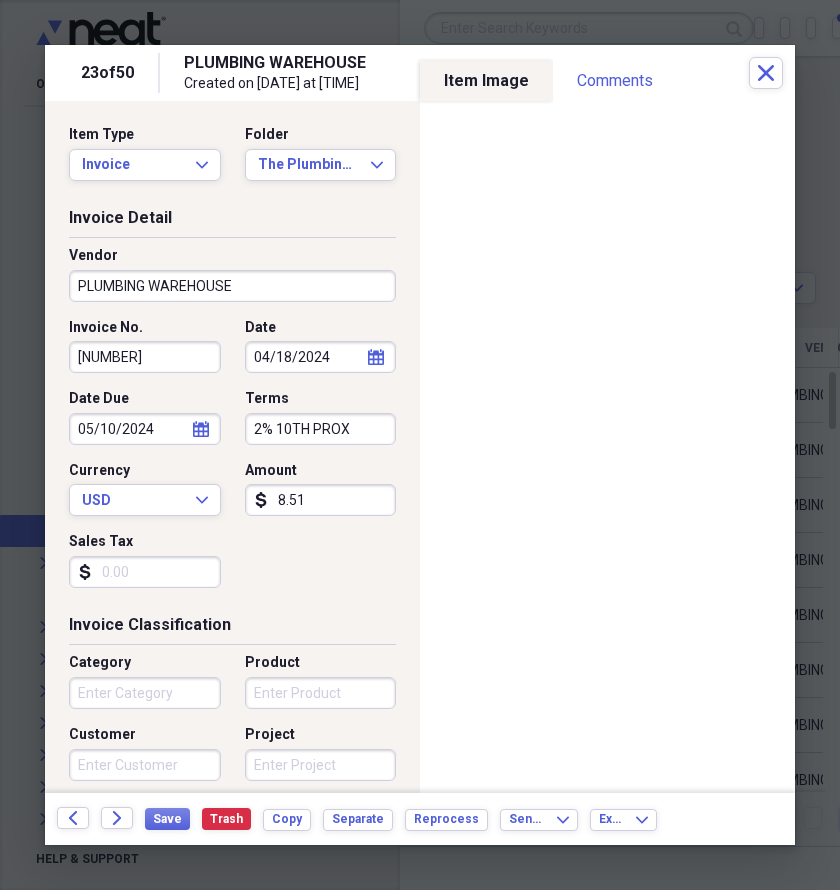 click at bounding box center [420, 445] 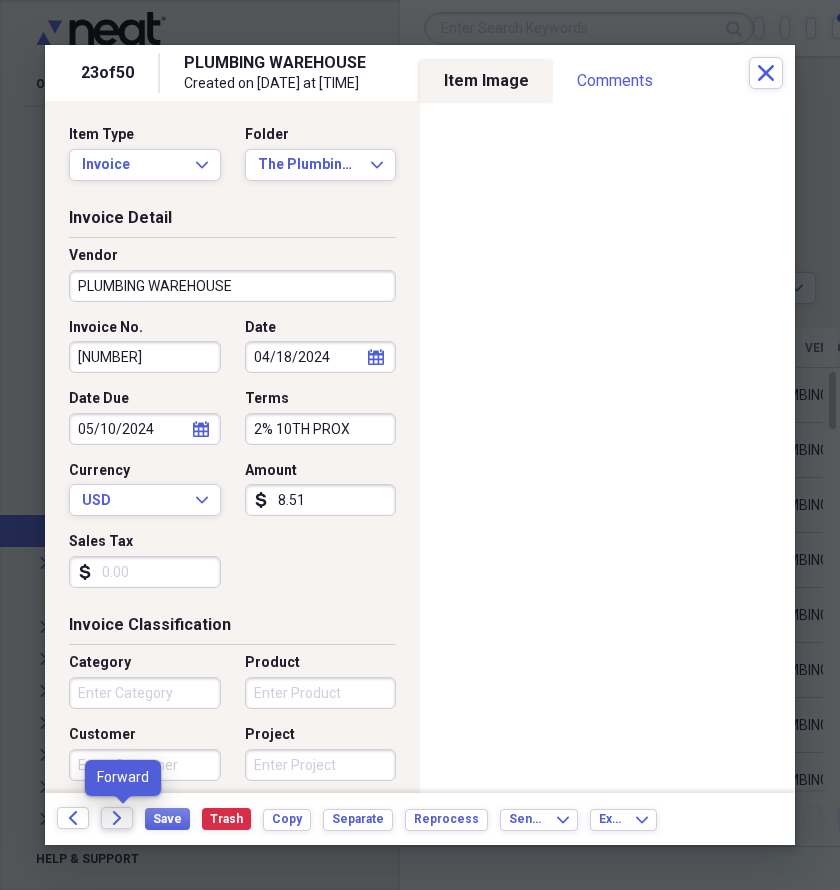 click on "Forward" 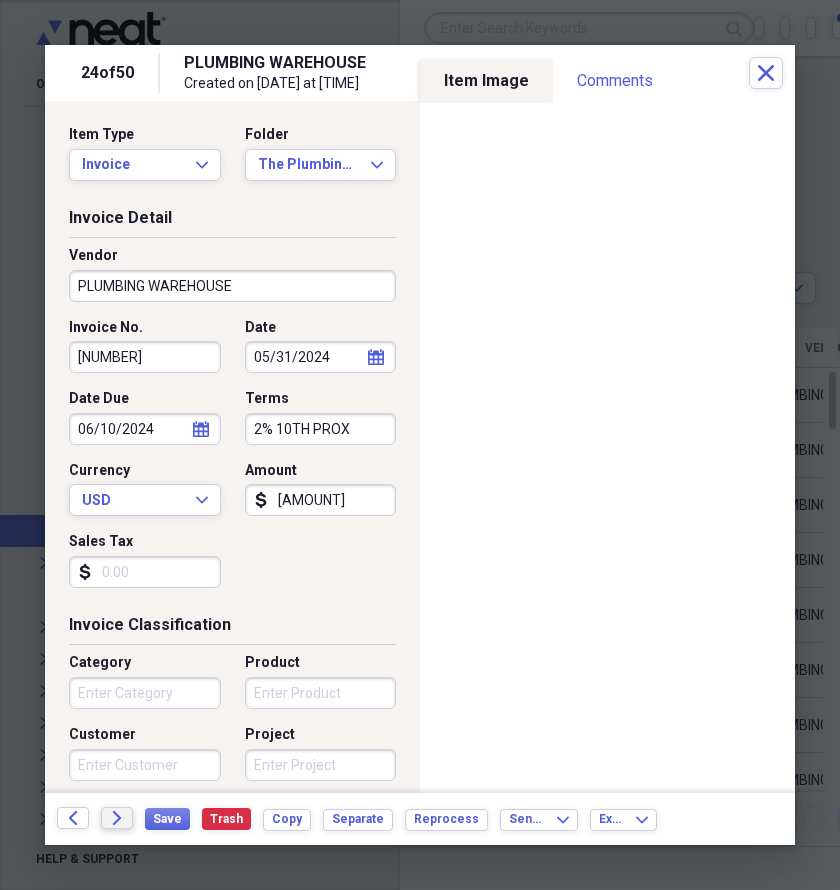 click 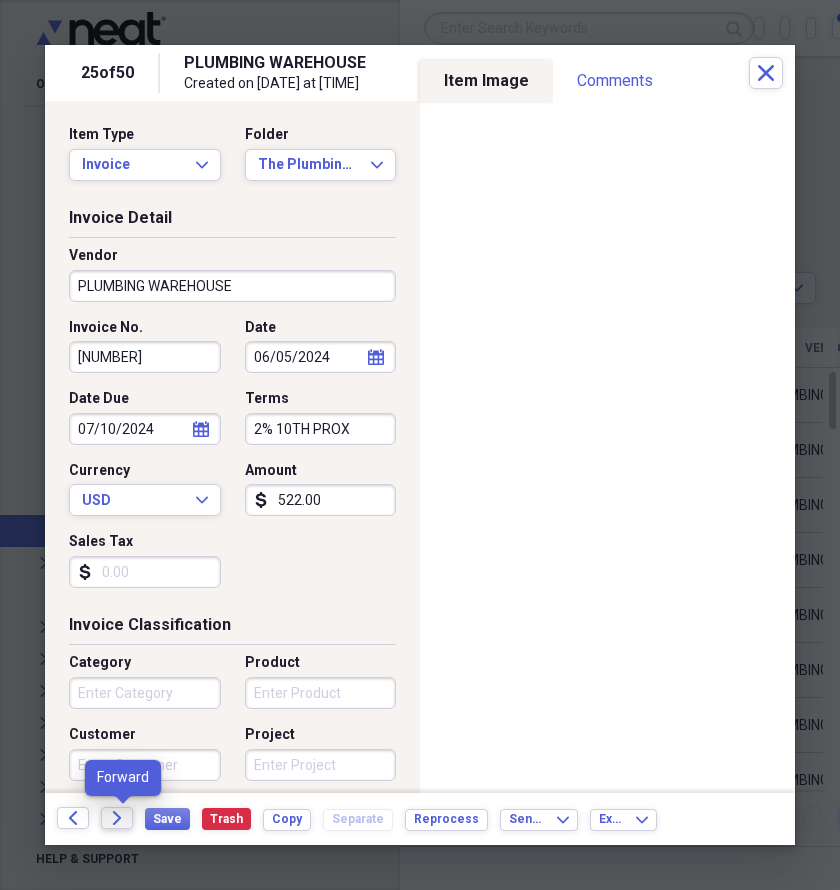 click on "Forward" at bounding box center (117, 818) 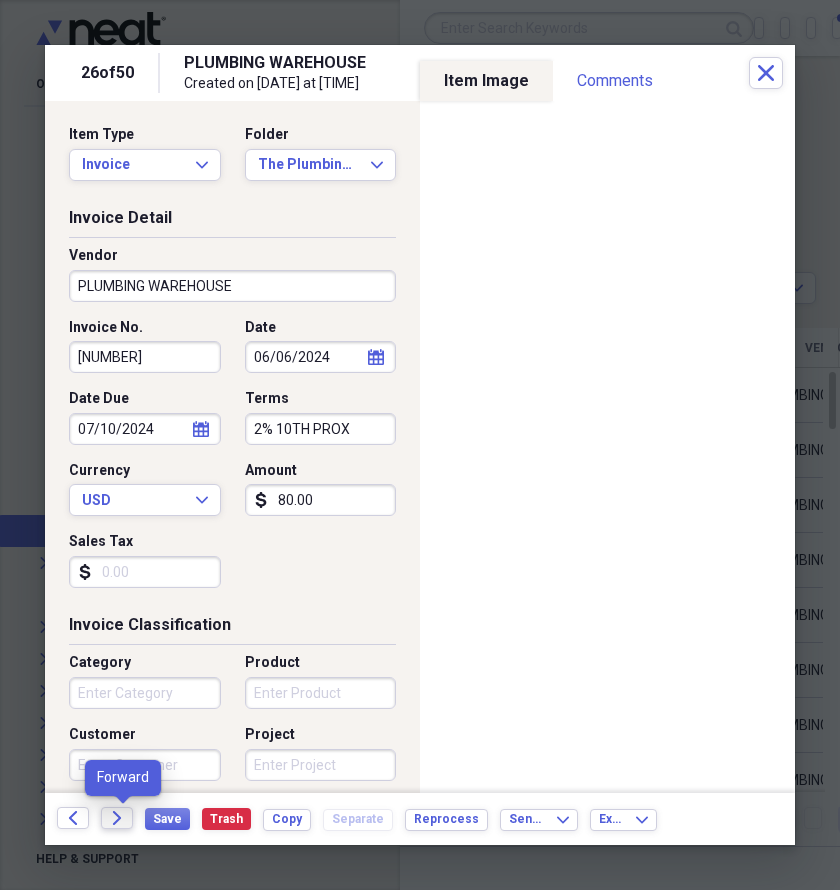 click on "Forward" 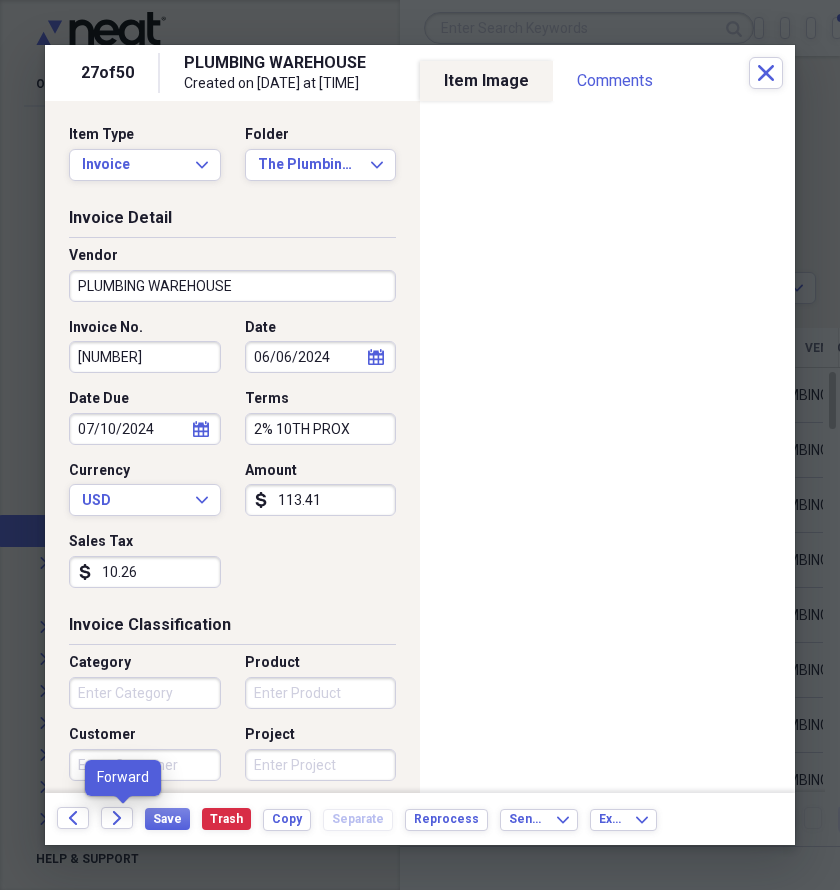 click on "Forward" at bounding box center (123, 819) 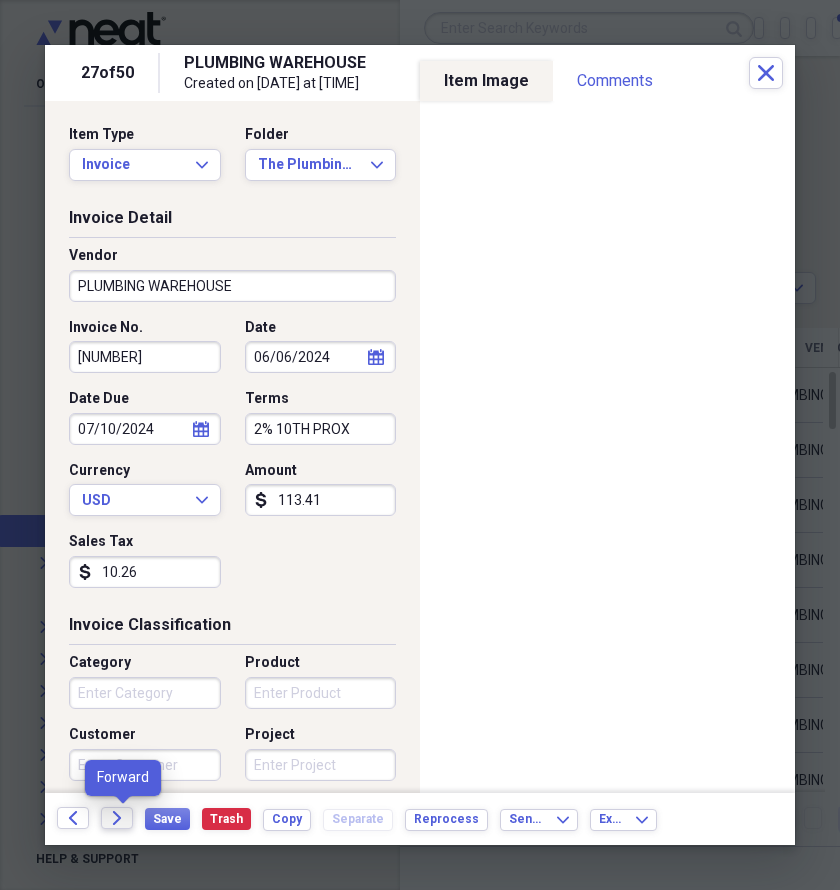 drag, startPoint x: 115, startPoint y: 829, endPoint x: 116, endPoint y: 814, distance: 15.033297 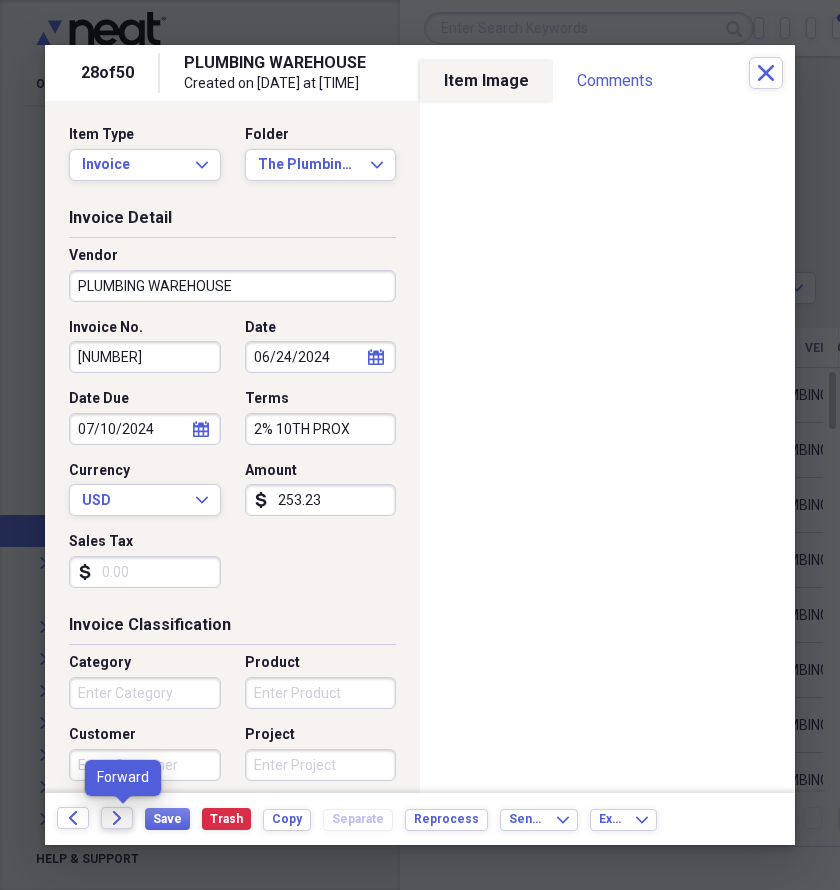click 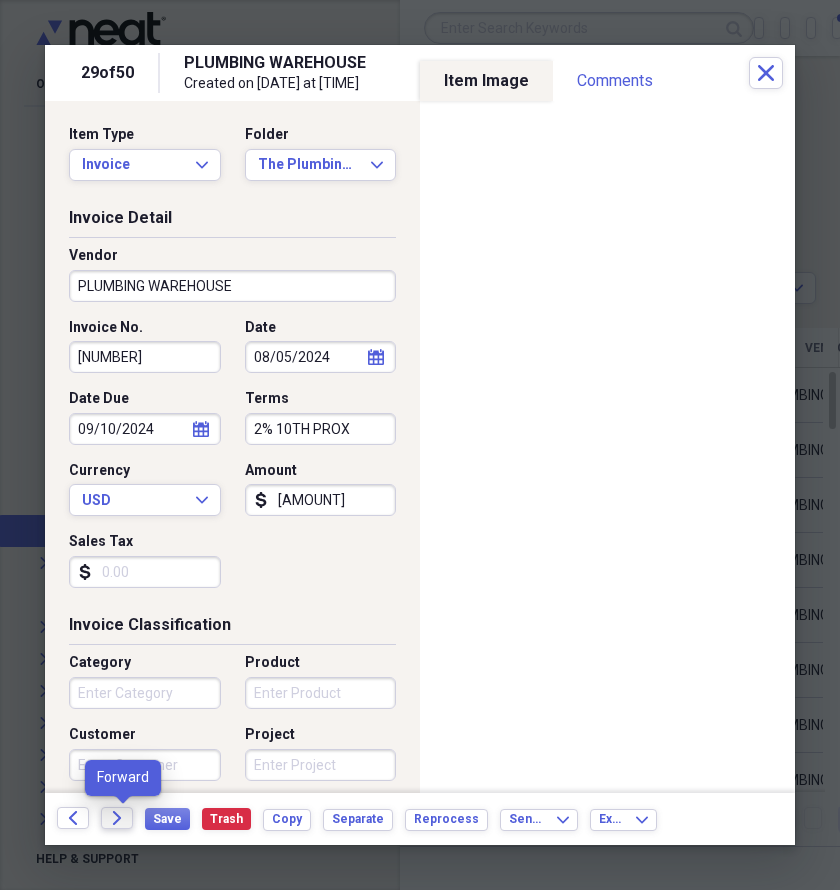 click on "Forward" 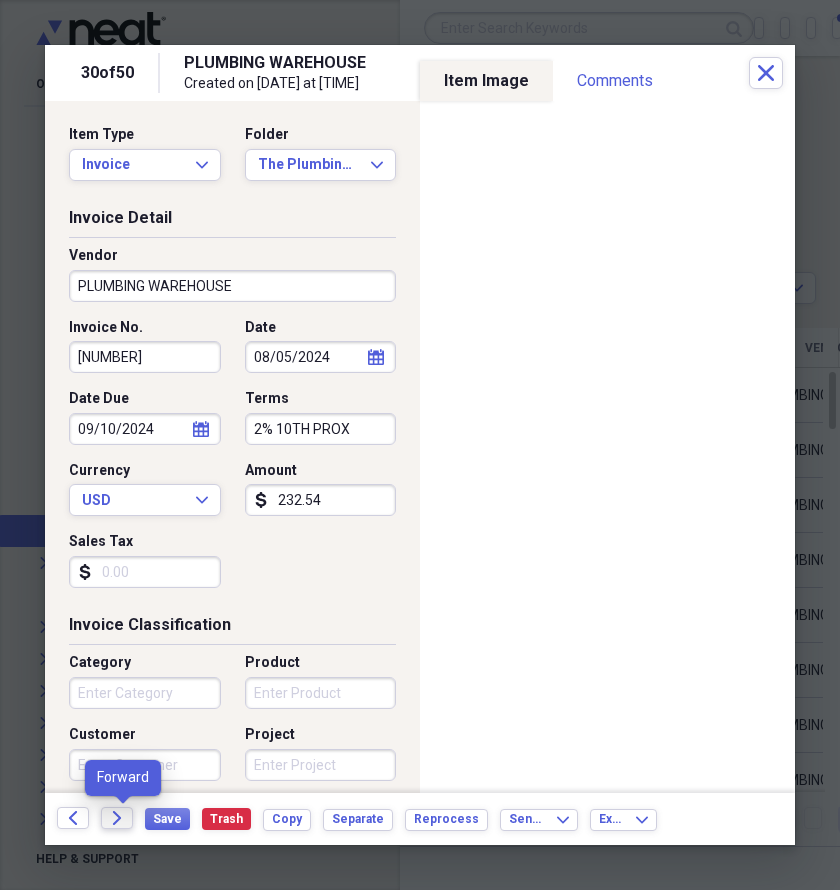 click on "Forward" at bounding box center (117, 818) 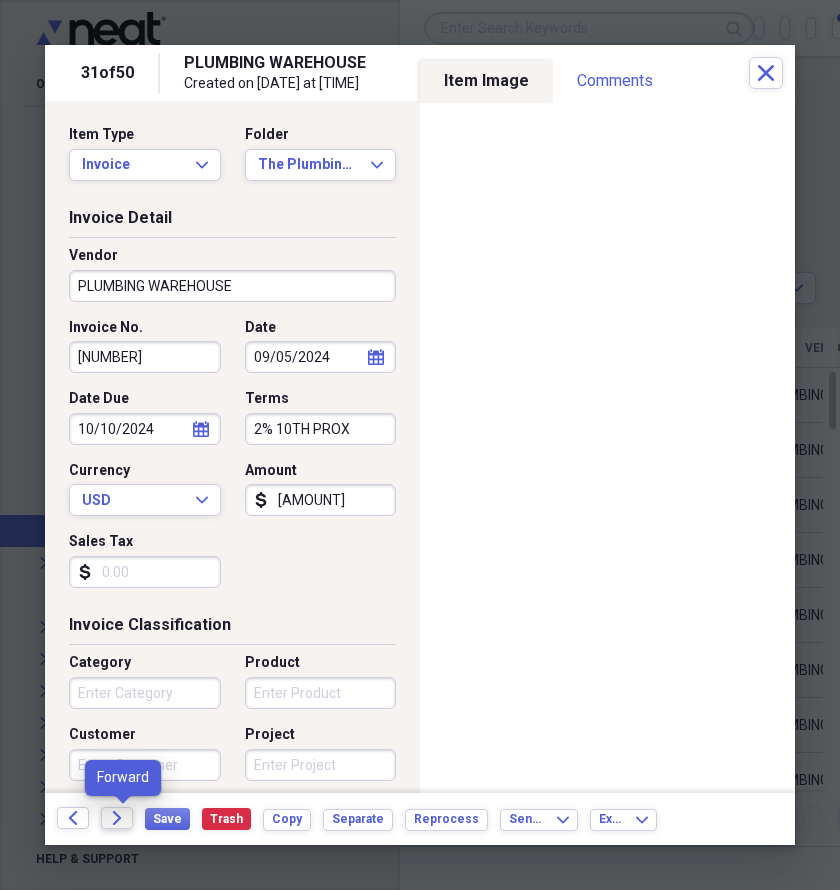click on "Forward" at bounding box center (117, 818) 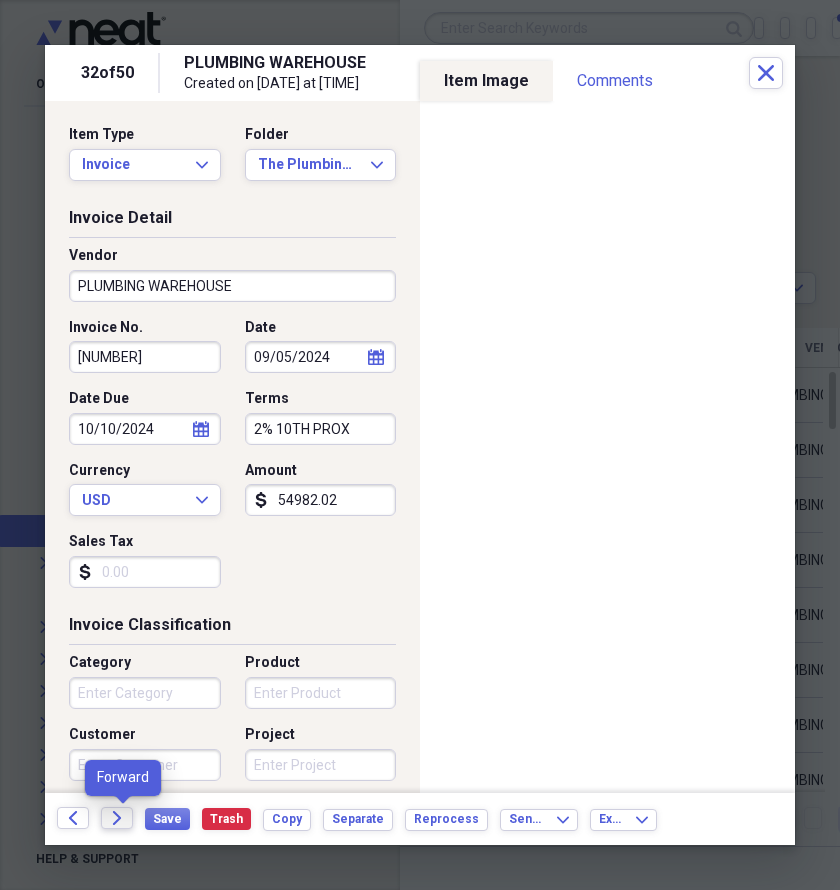click on "Forward" 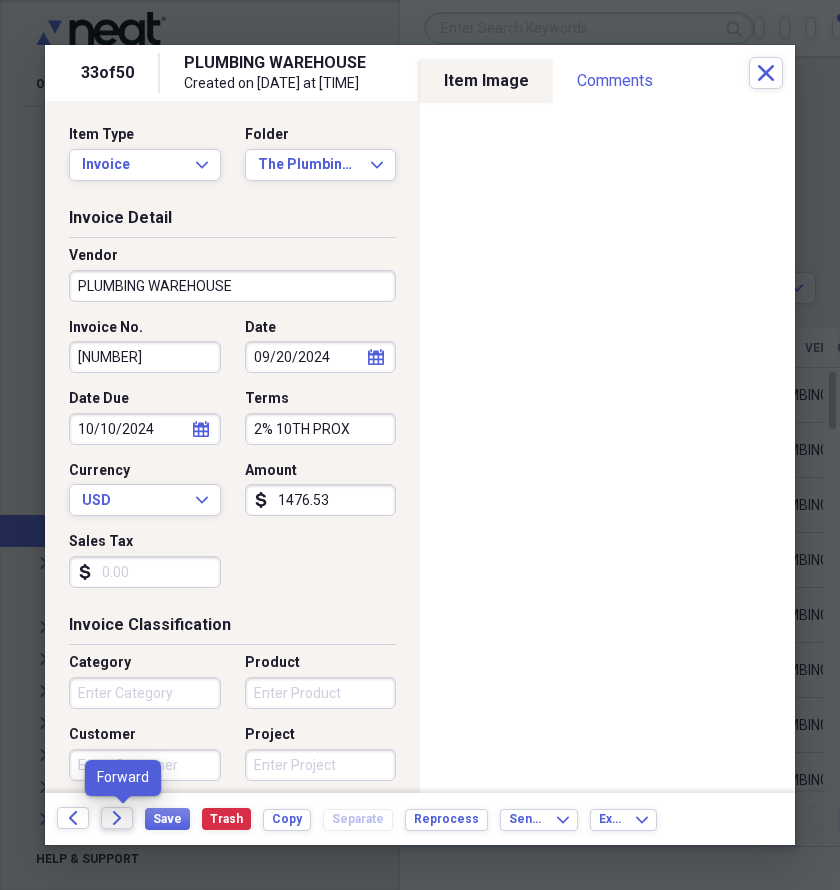 click on "Forward" at bounding box center (117, 818) 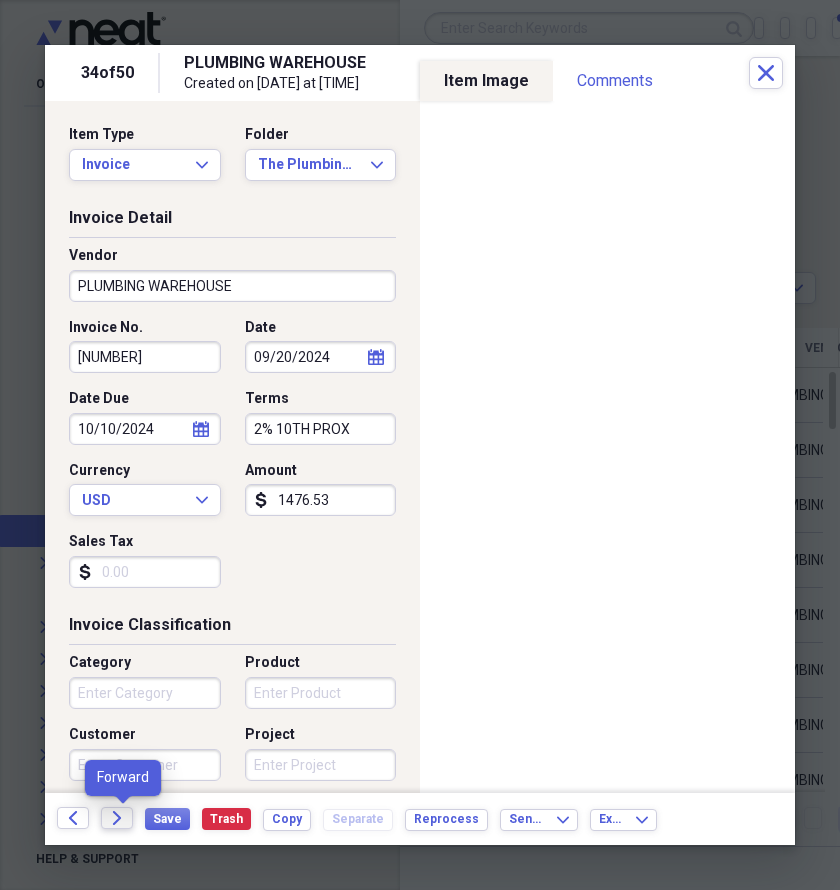click on "Forward" at bounding box center [117, 818] 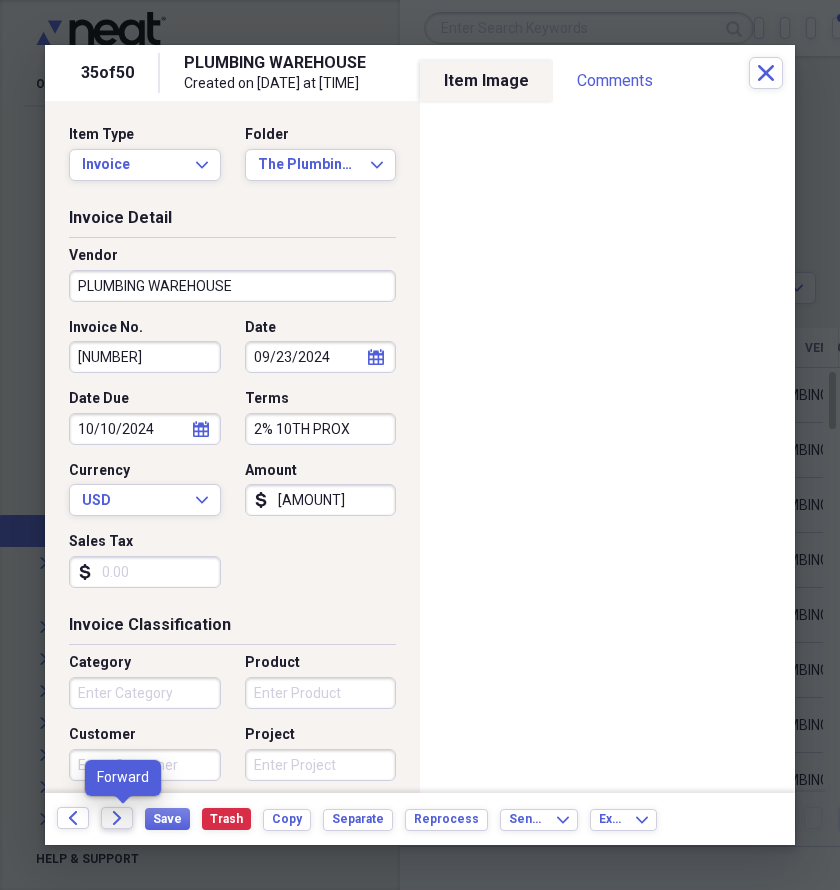 click on "Forward" 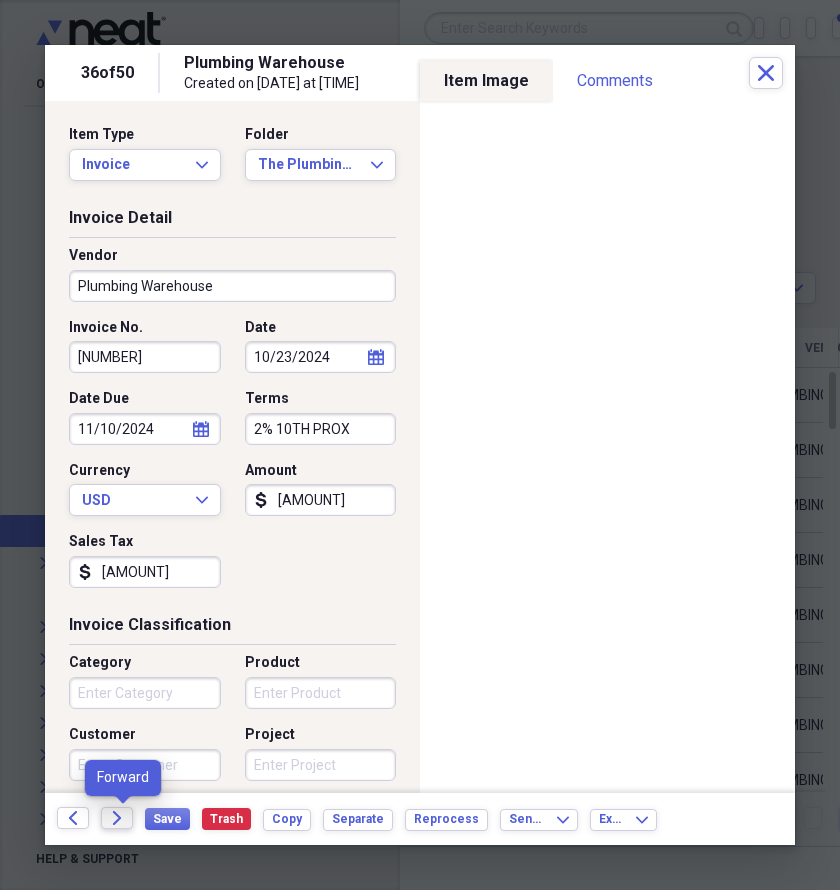 click on "Forward" at bounding box center [117, 818] 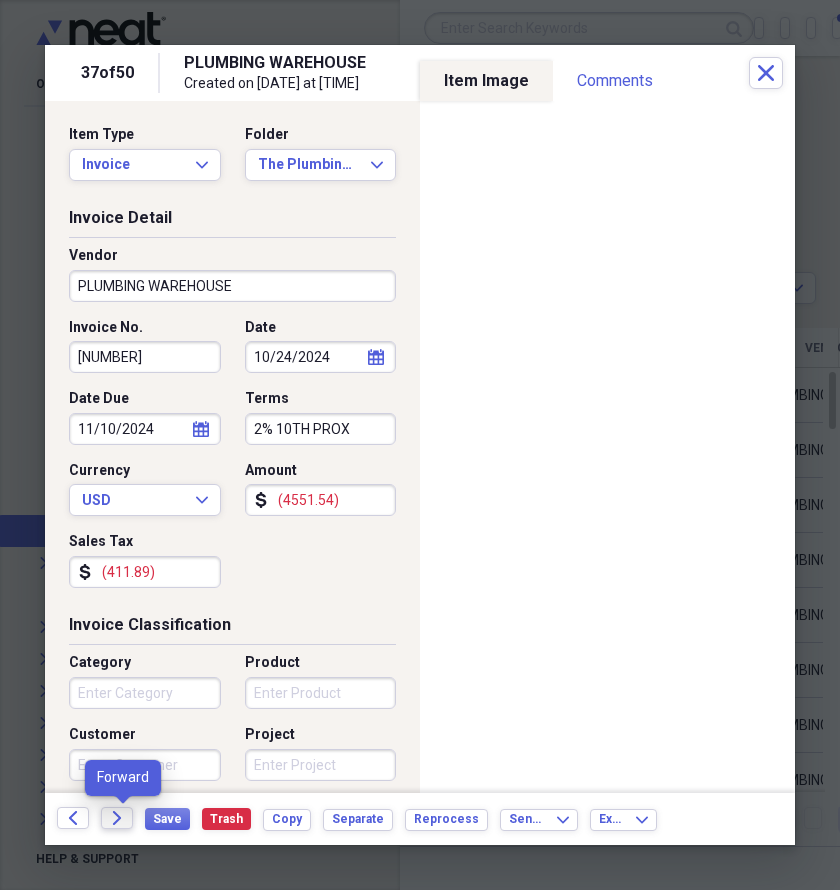 click 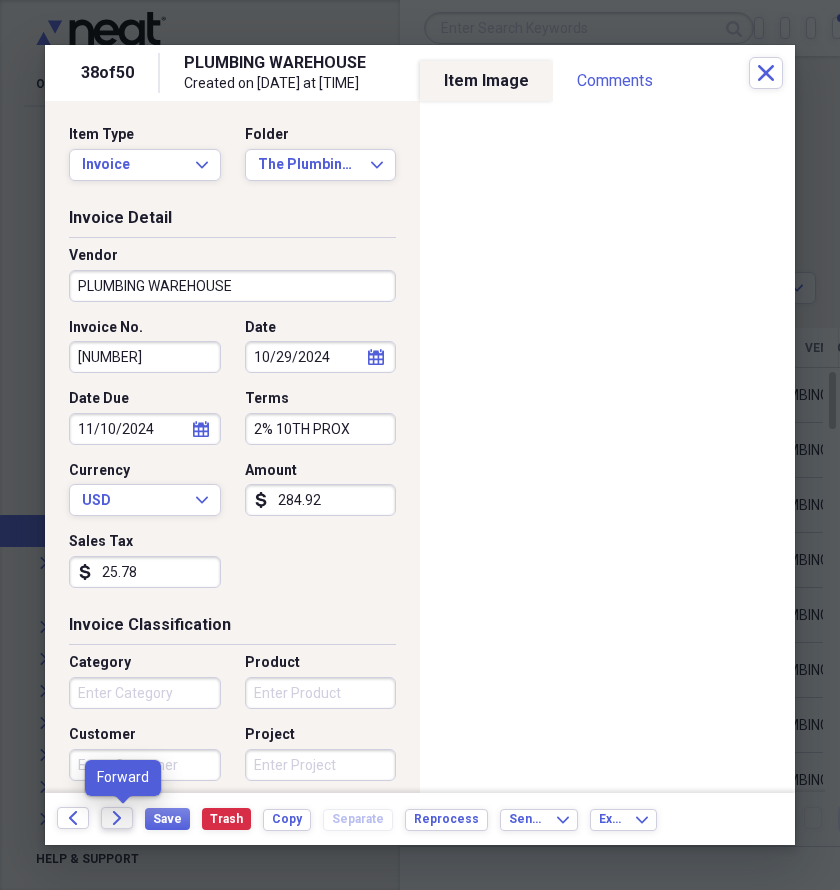 click on "Forward" 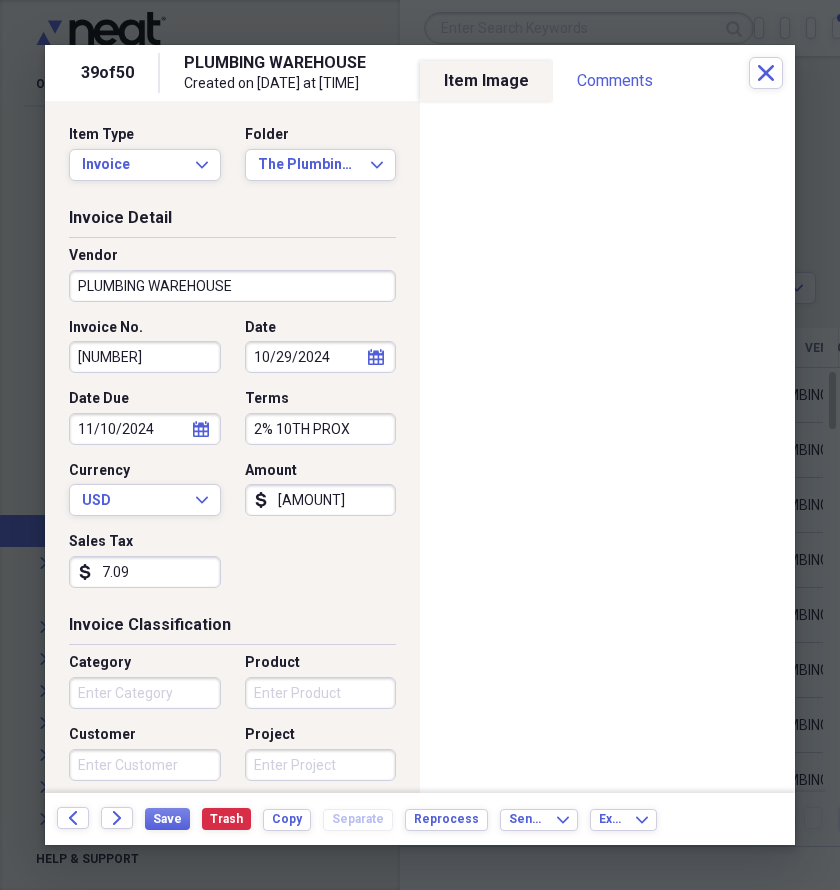 click on "Back Forward" at bounding box center (101, 819) 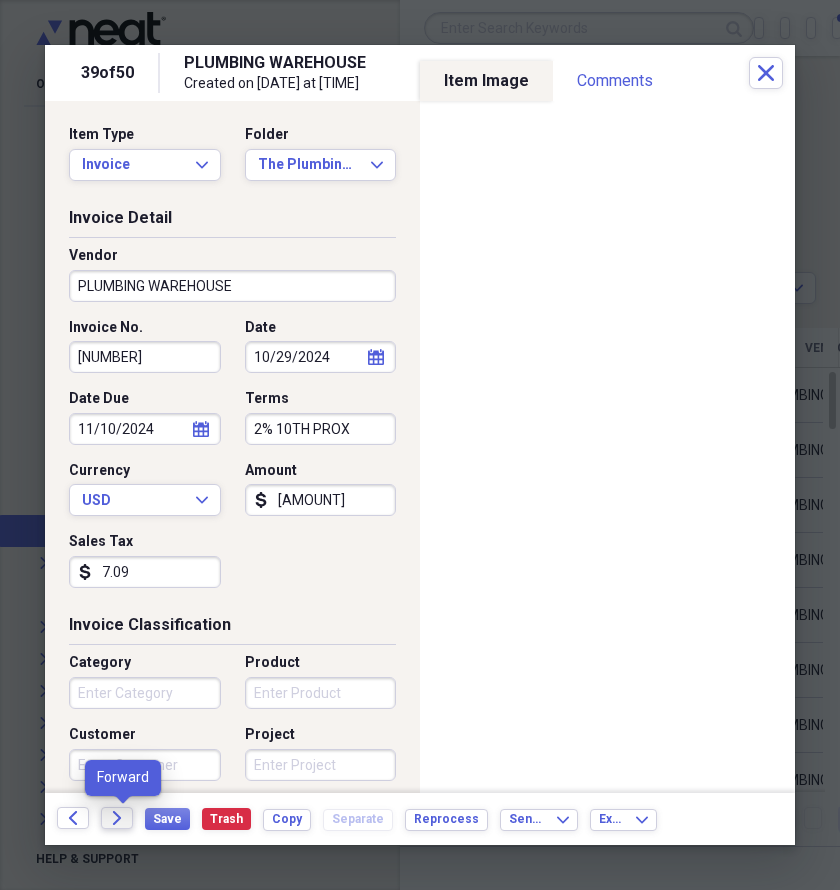click 